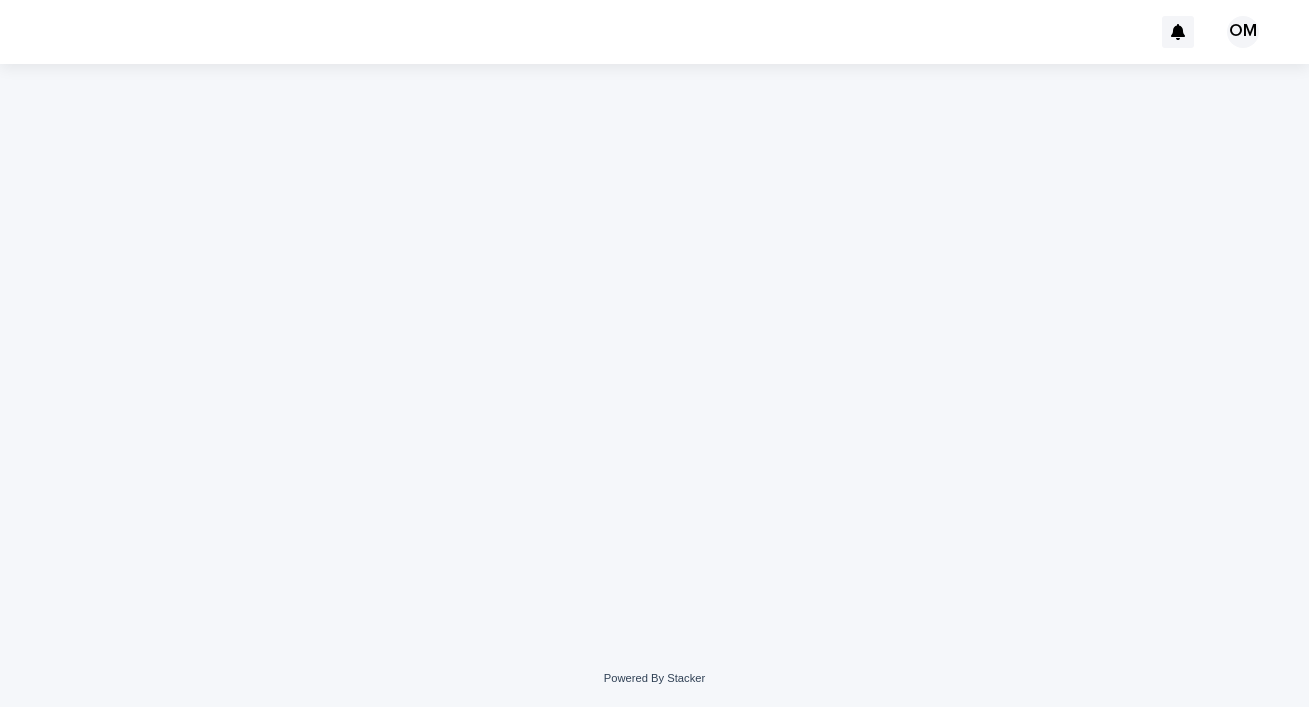 scroll, scrollTop: 0, scrollLeft: 0, axis: both 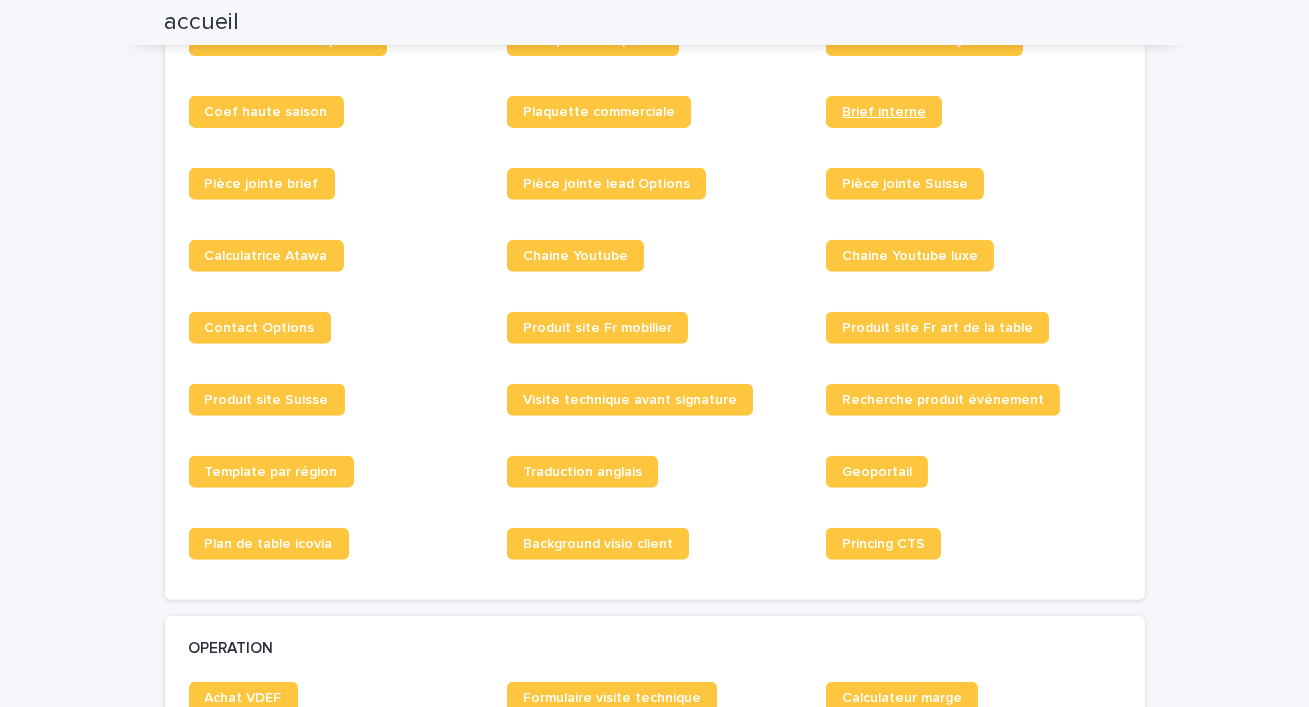 click on "Brief interne" at bounding box center (884, 112) 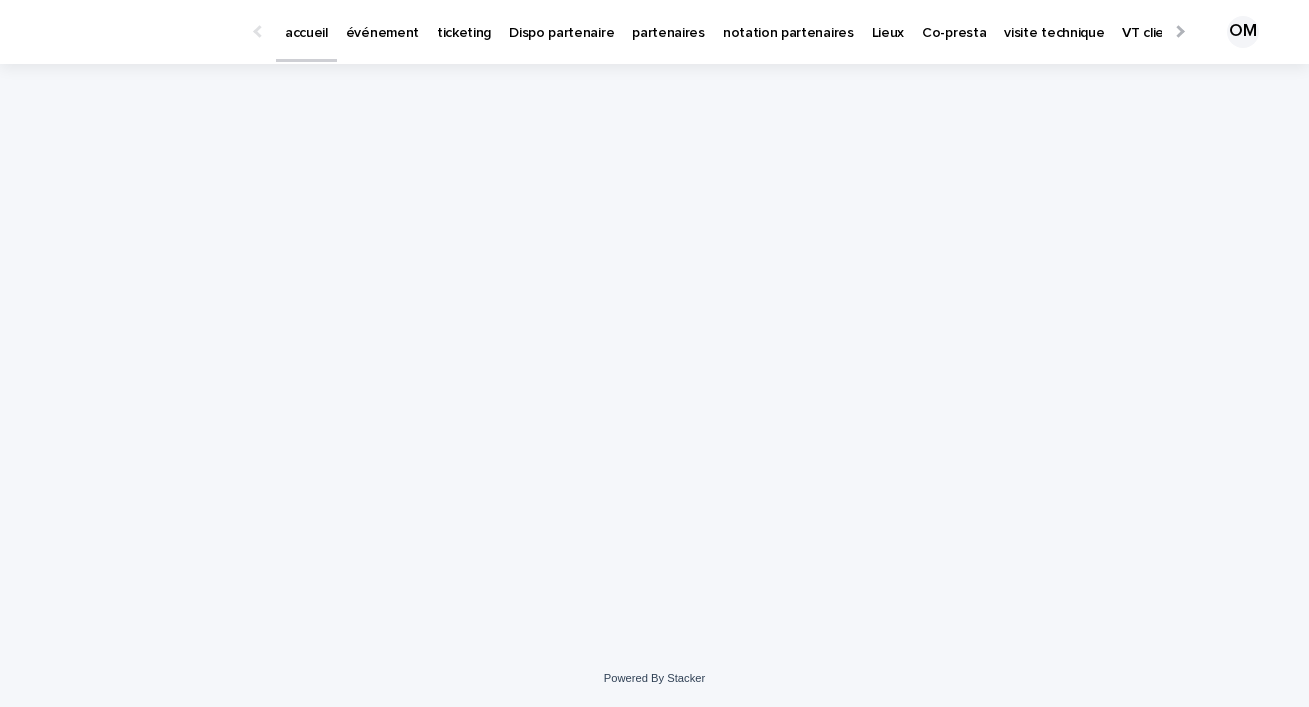 scroll, scrollTop: 0, scrollLeft: 0, axis: both 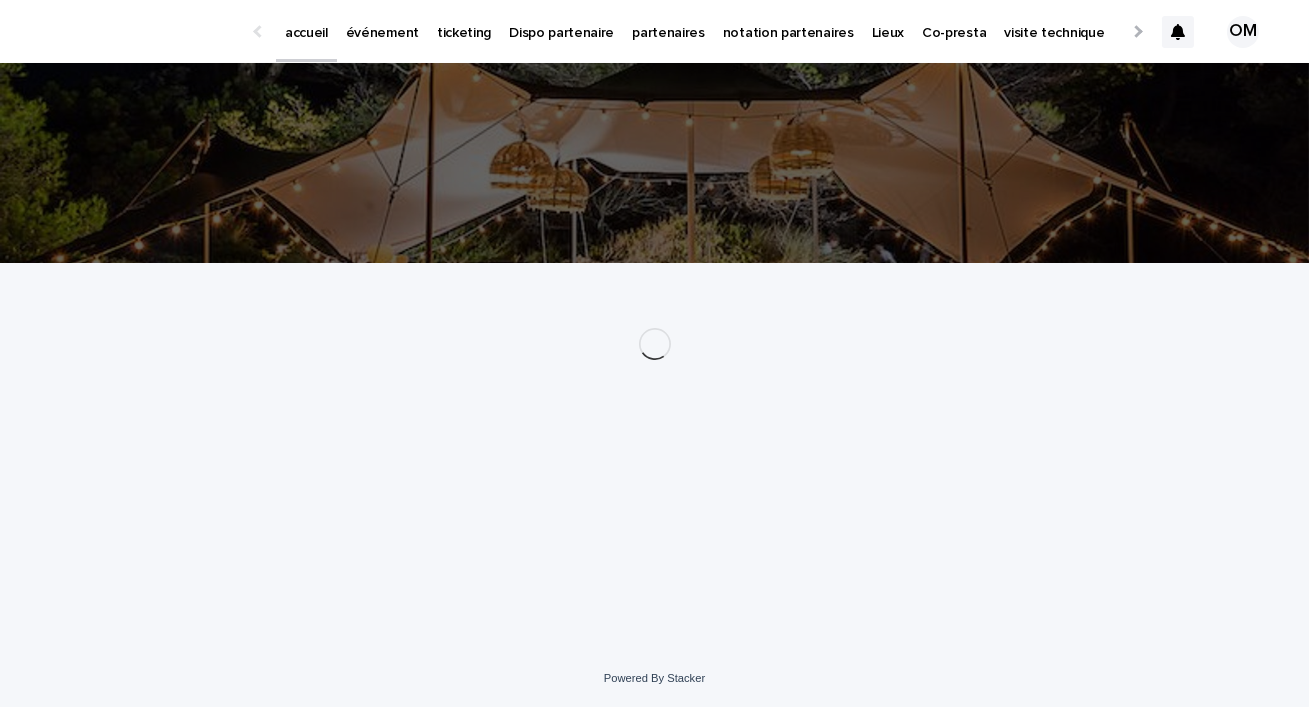 click on "événement" at bounding box center (382, 21) 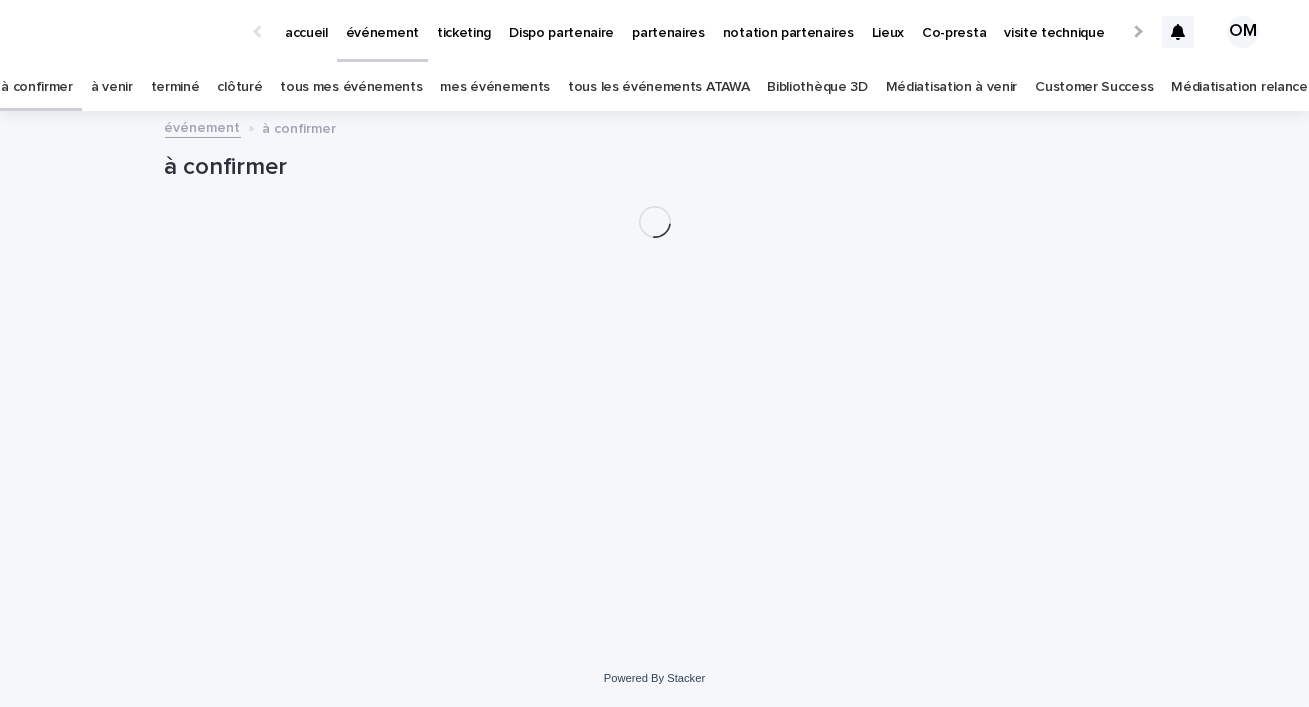 click on "tous les événements ATAWA" at bounding box center (658, 87) 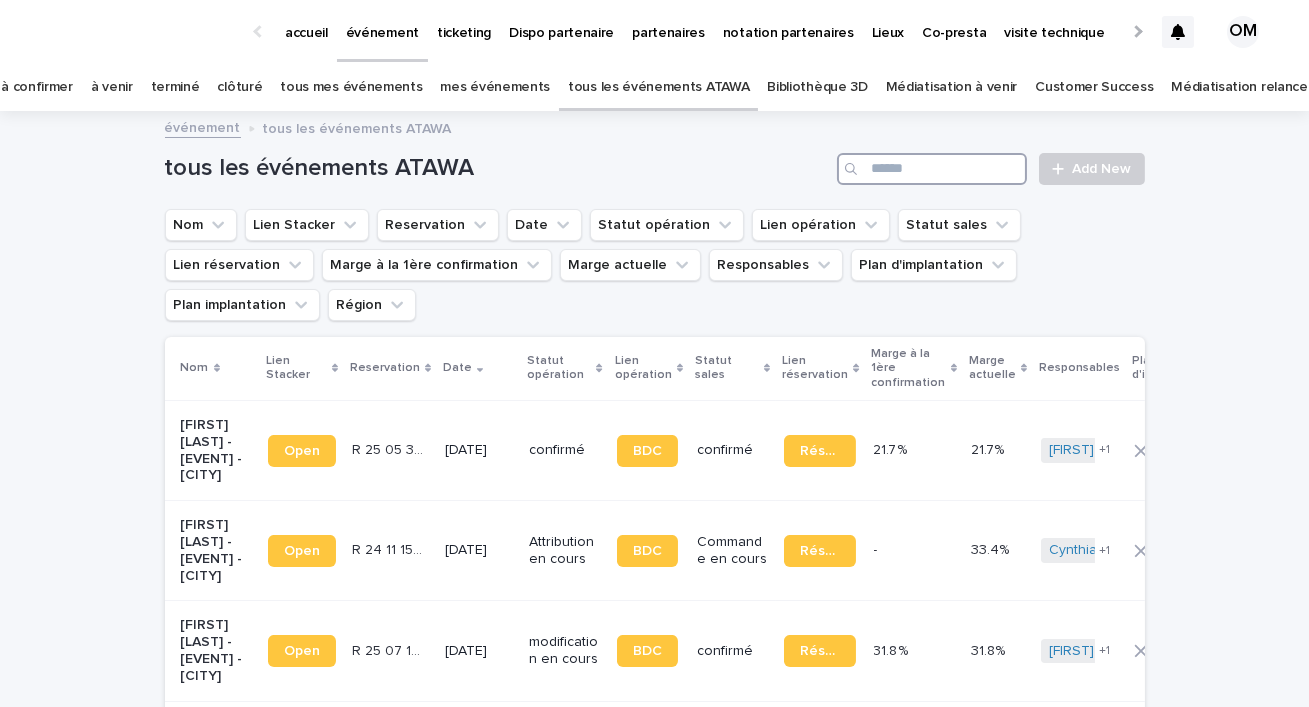 click at bounding box center (932, 169) 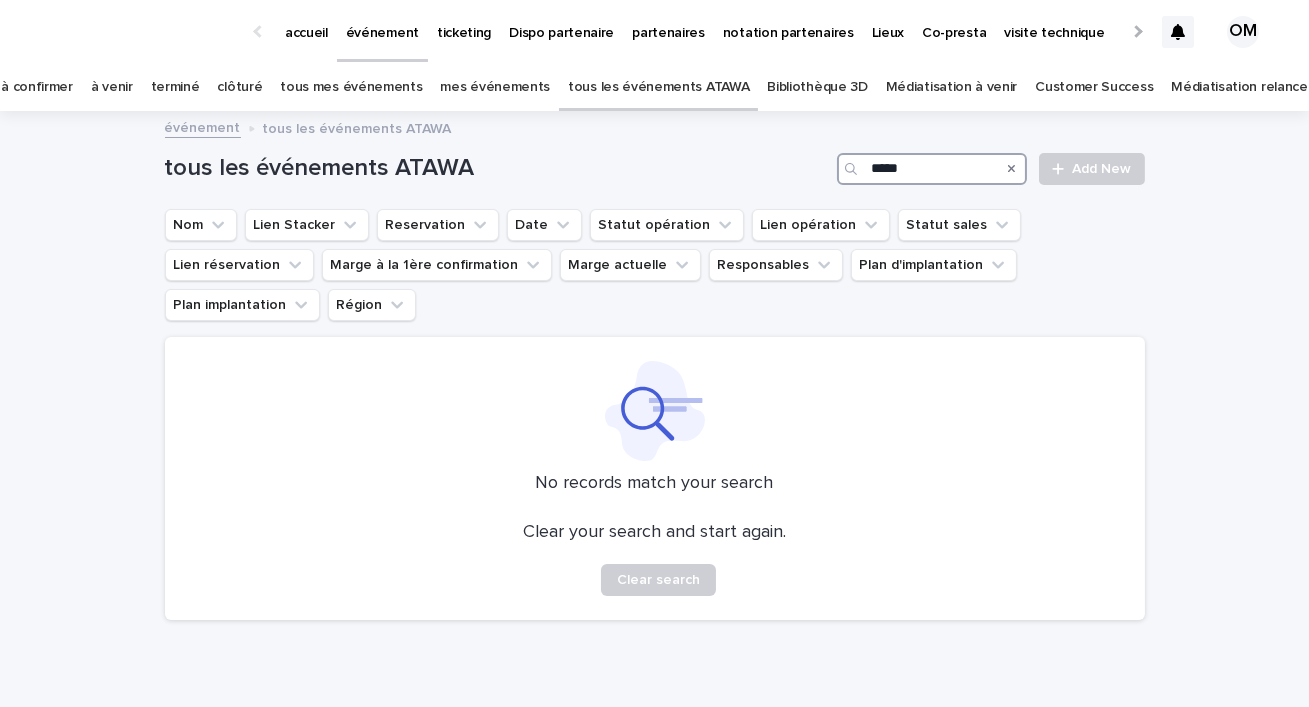 drag, startPoint x: 877, startPoint y: 162, endPoint x: 810, endPoint y: 146, distance: 68.88396 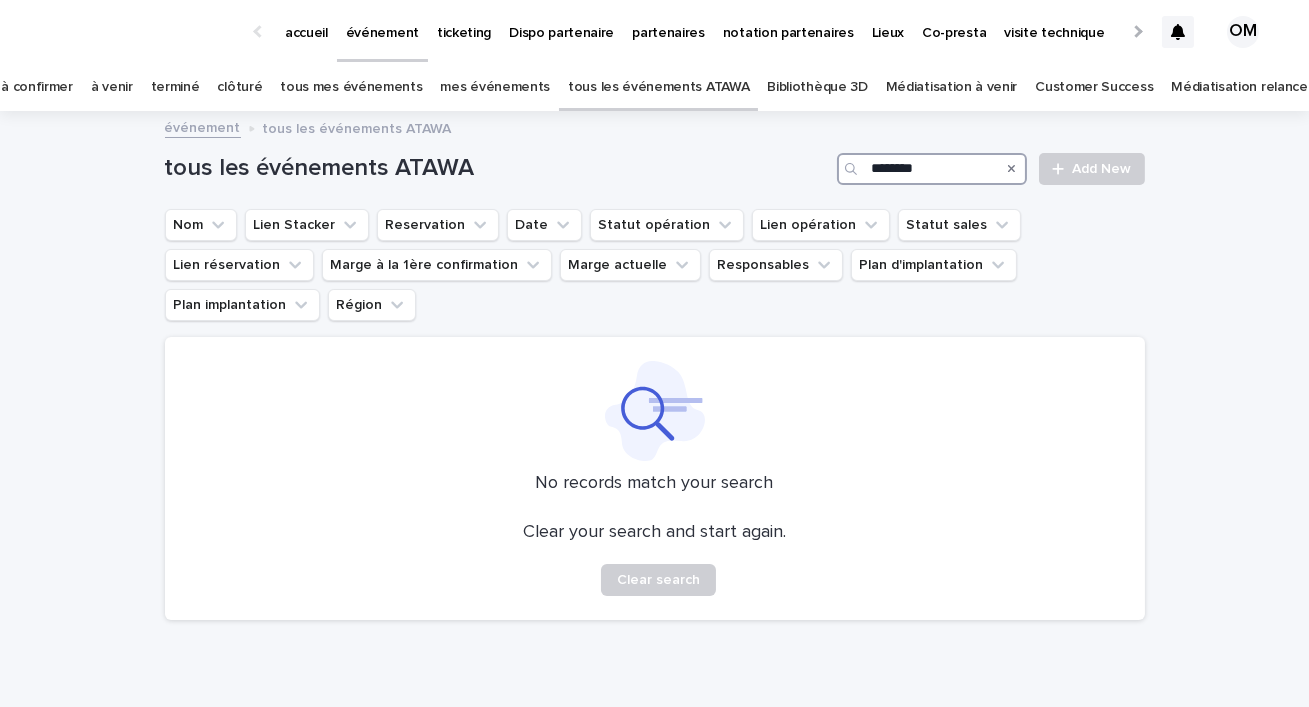 drag, startPoint x: 933, startPoint y: 171, endPoint x: 791, endPoint y: 140, distance: 145.34442 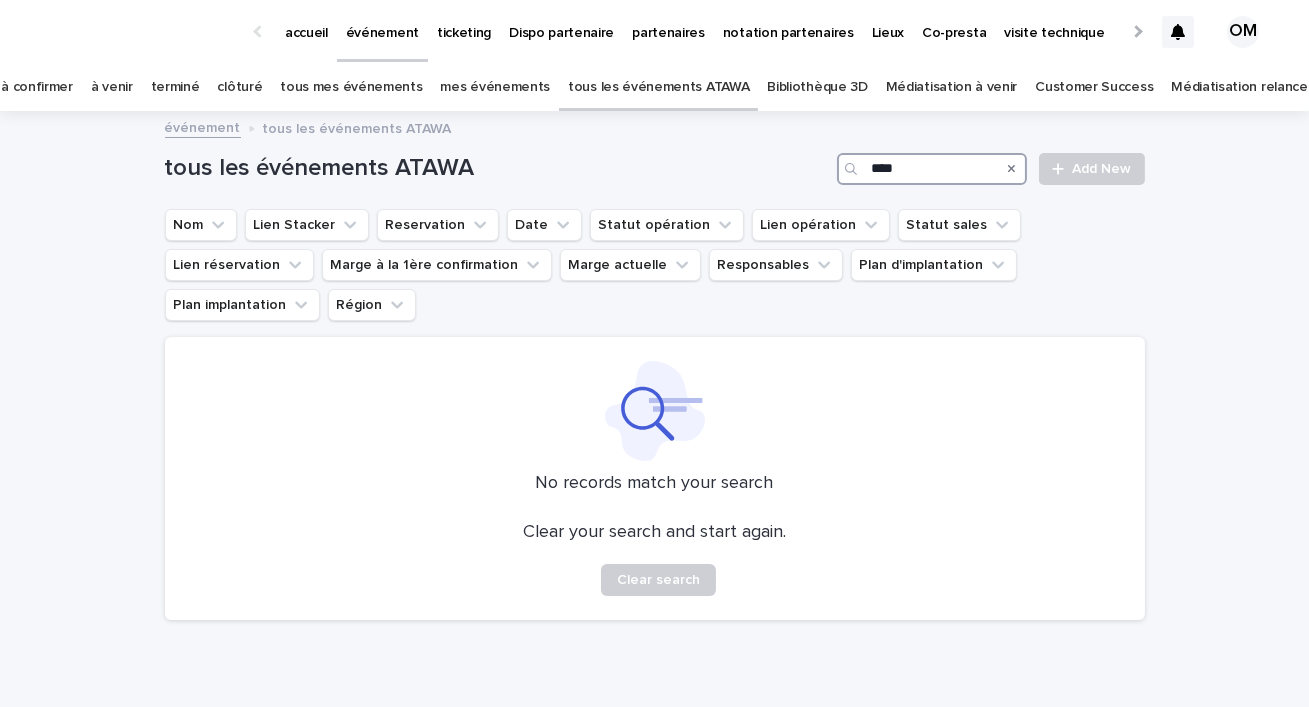 drag, startPoint x: 889, startPoint y: 166, endPoint x: 837, endPoint y: 149, distance: 54.708317 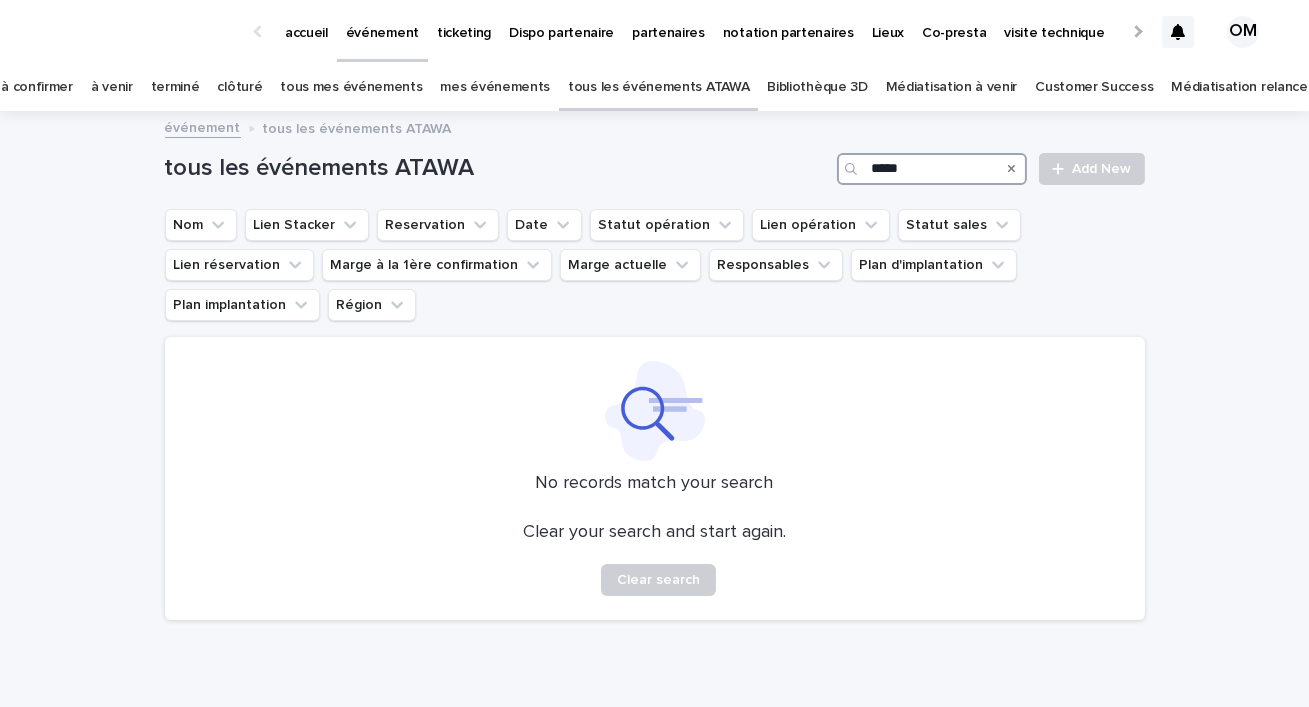 type on "******" 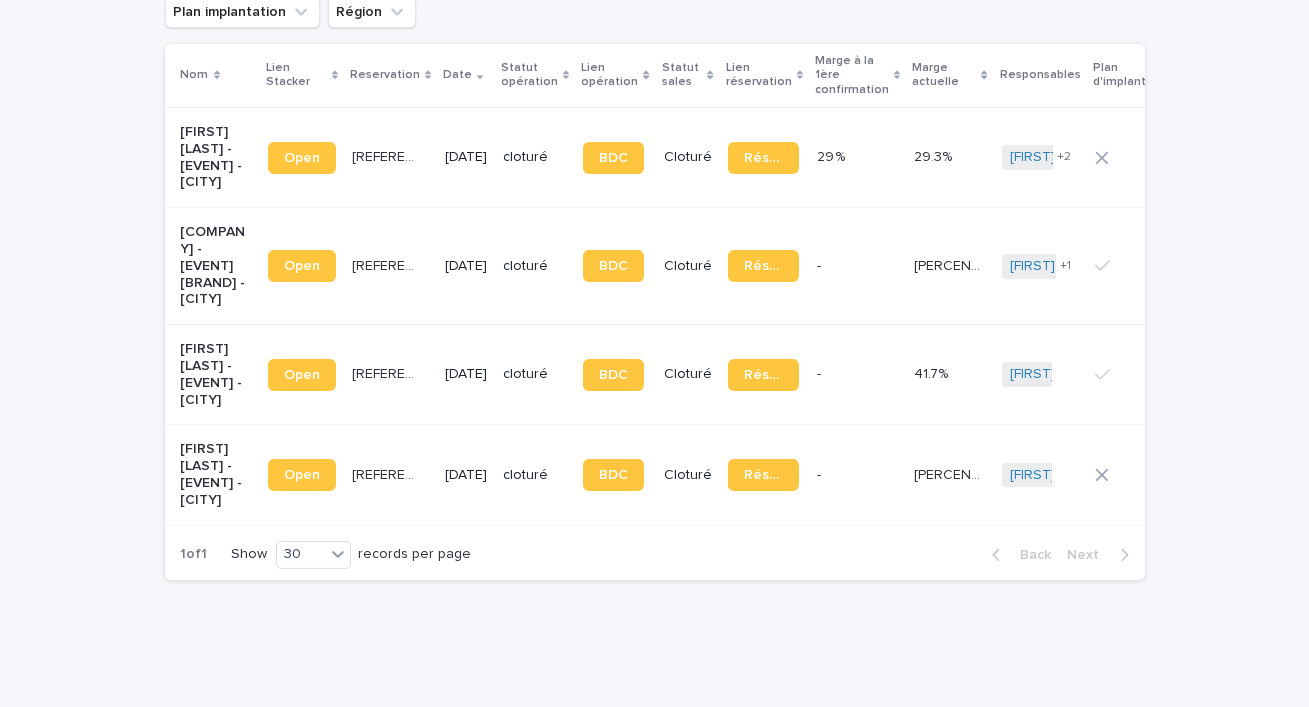 scroll, scrollTop: 294, scrollLeft: 0, axis: vertical 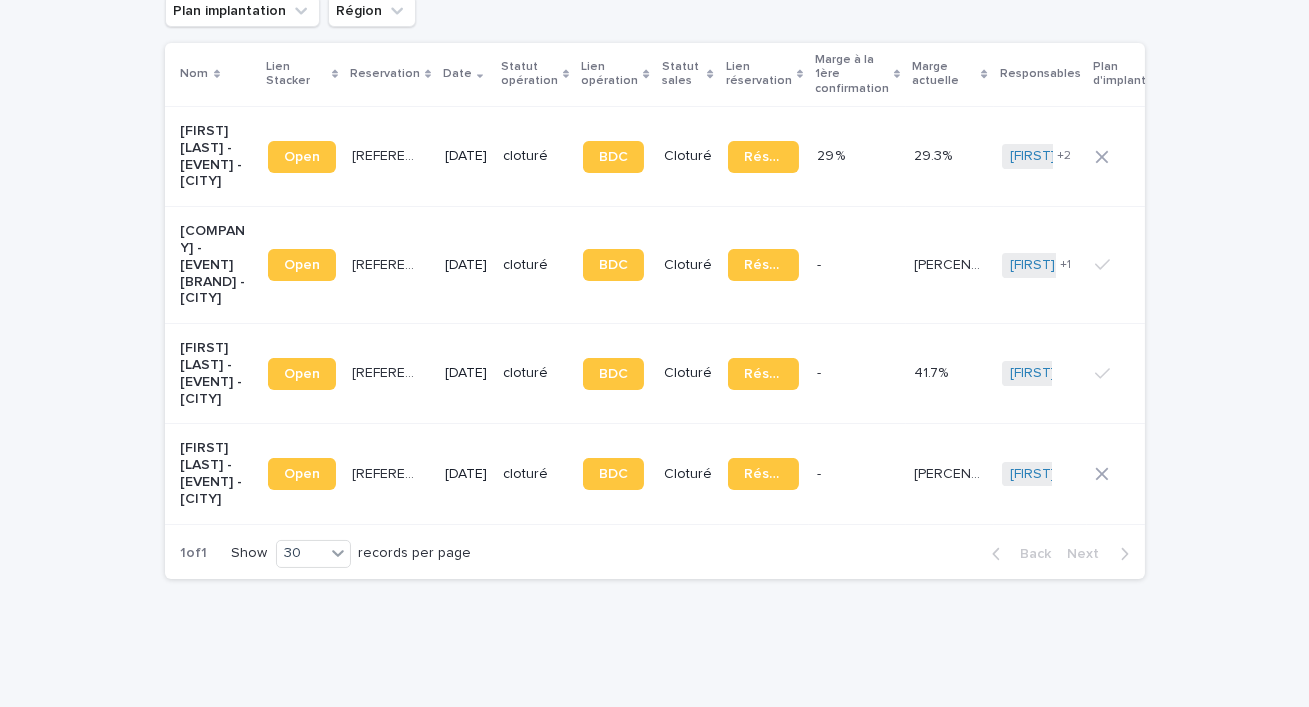 click on "R 21 06 1558" at bounding box center (389, 371) 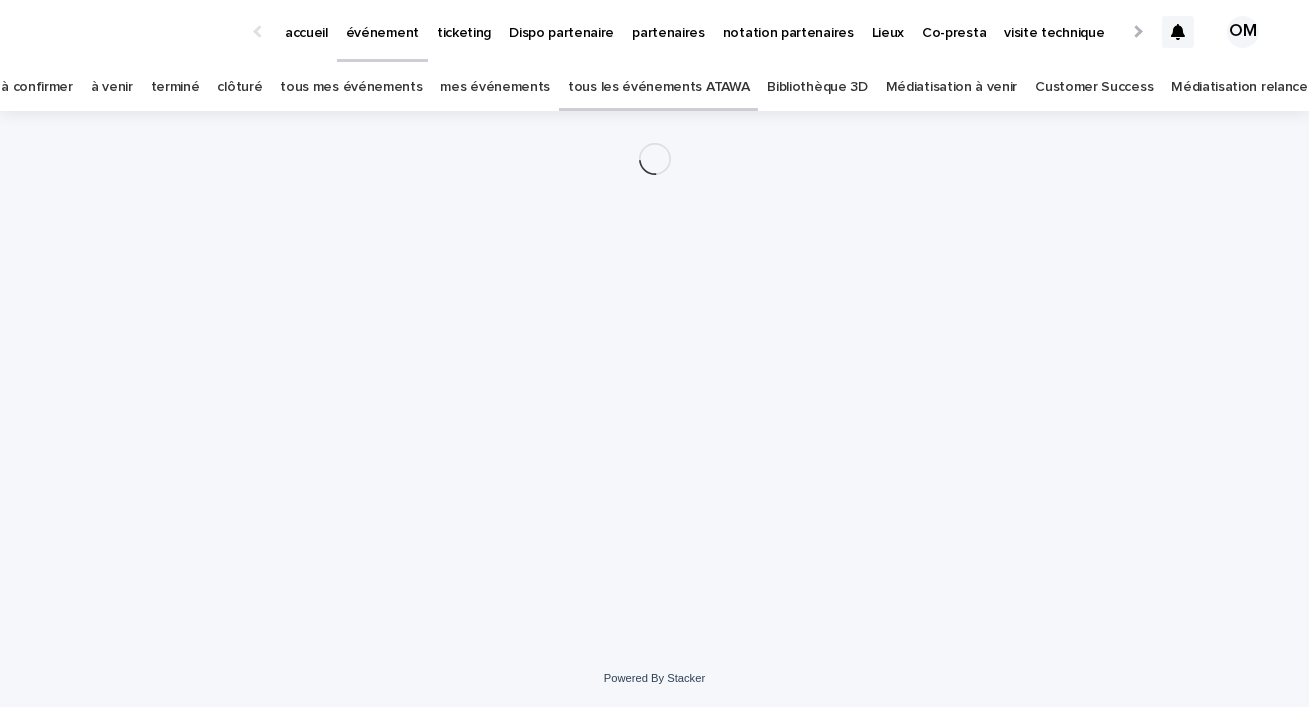 scroll, scrollTop: 0, scrollLeft: 0, axis: both 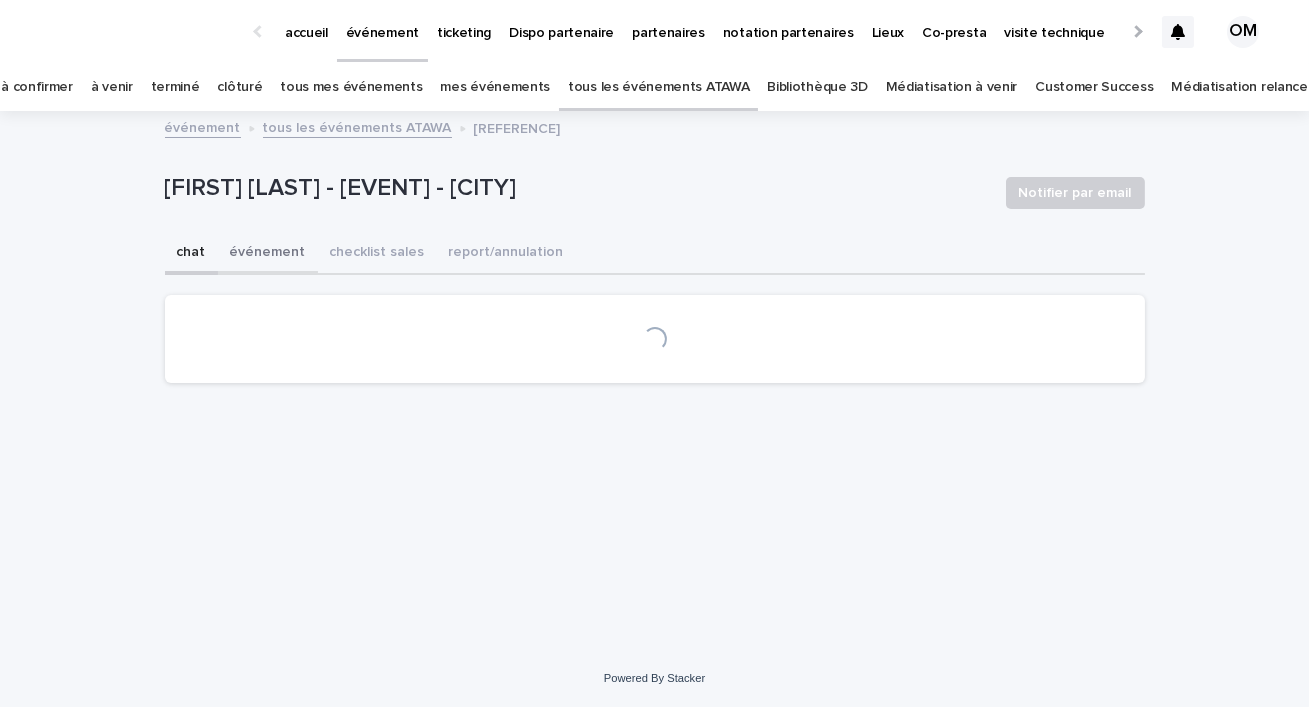 click on "événement" at bounding box center [268, 254] 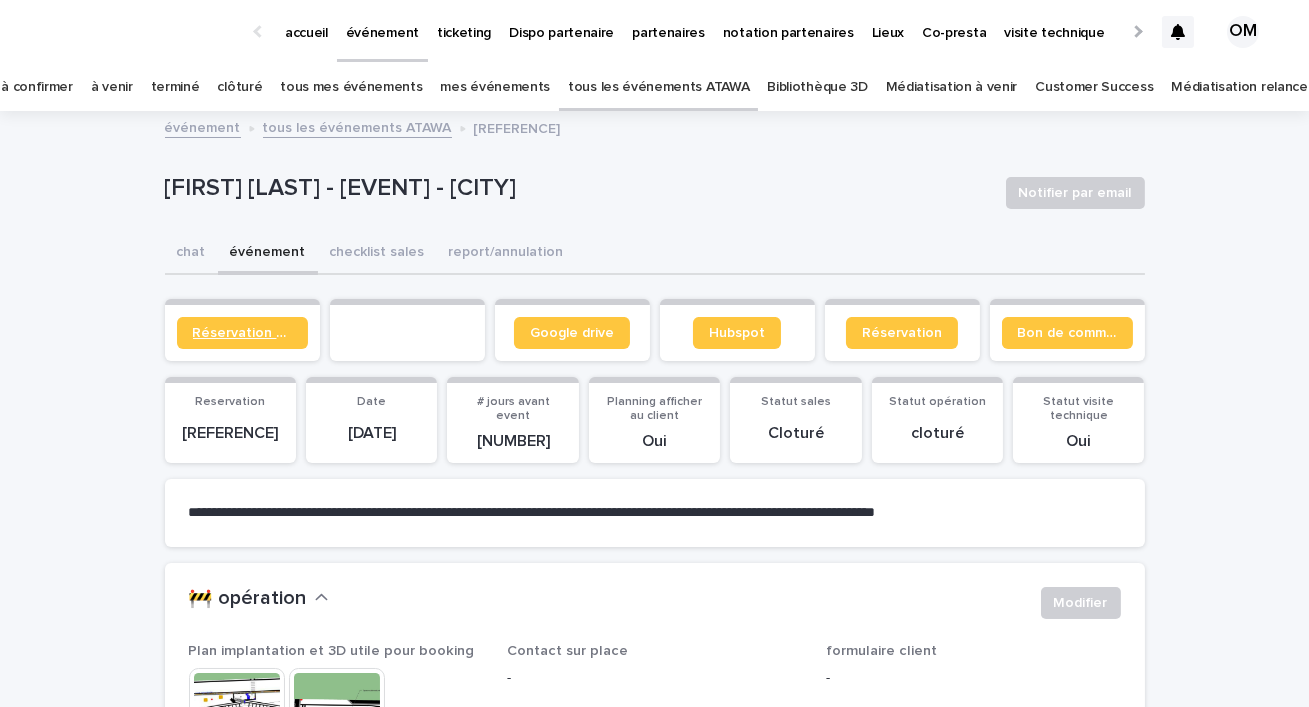 click on "Réservation client" at bounding box center [242, 333] 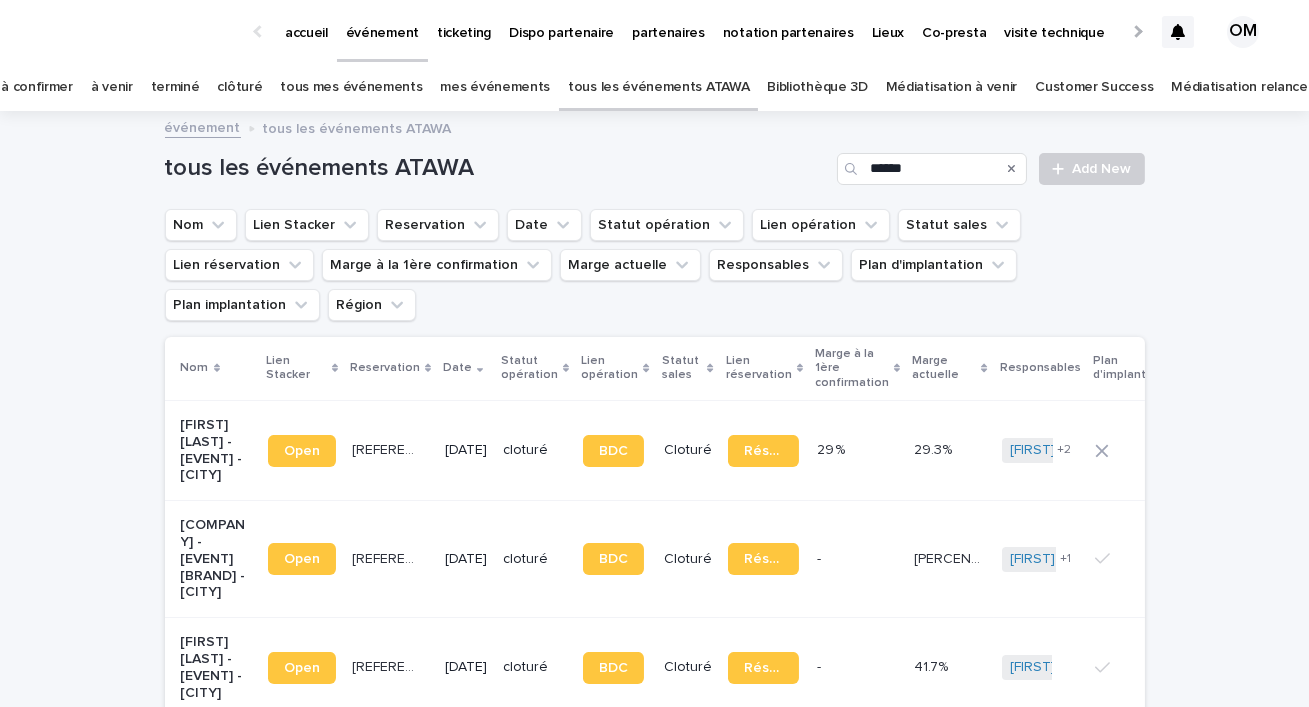 scroll, scrollTop: 25, scrollLeft: 0, axis: vertical 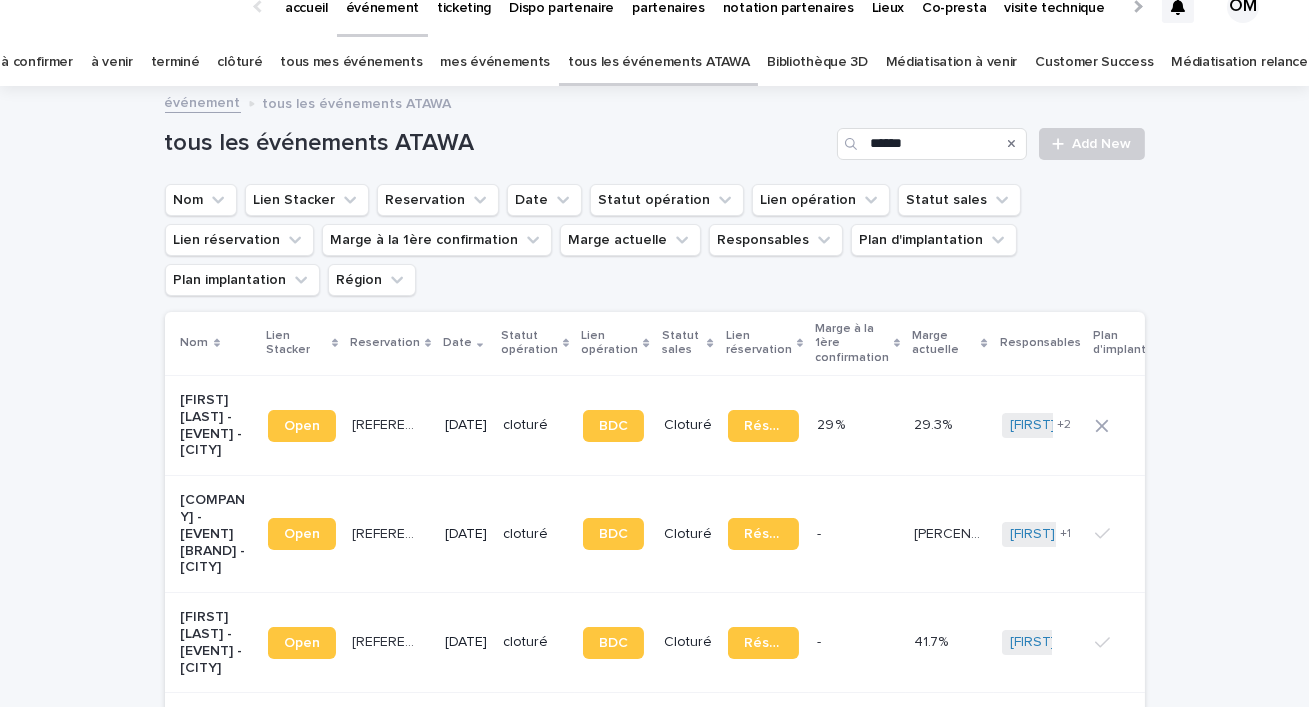 click on "Pascale Corradi - Dîner de gala - Grasse" at bounding box center (216, 425) 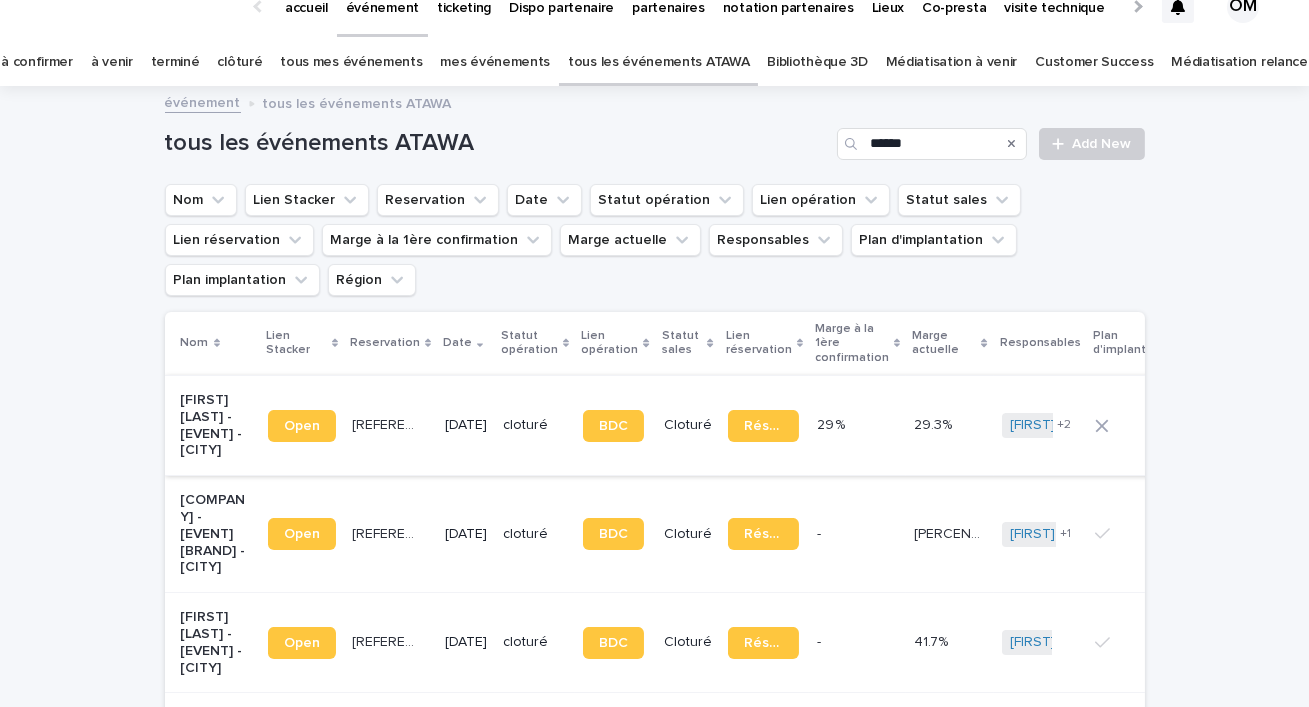 scroll, scrollTop: 0, scrollLeft: 0, axis: both 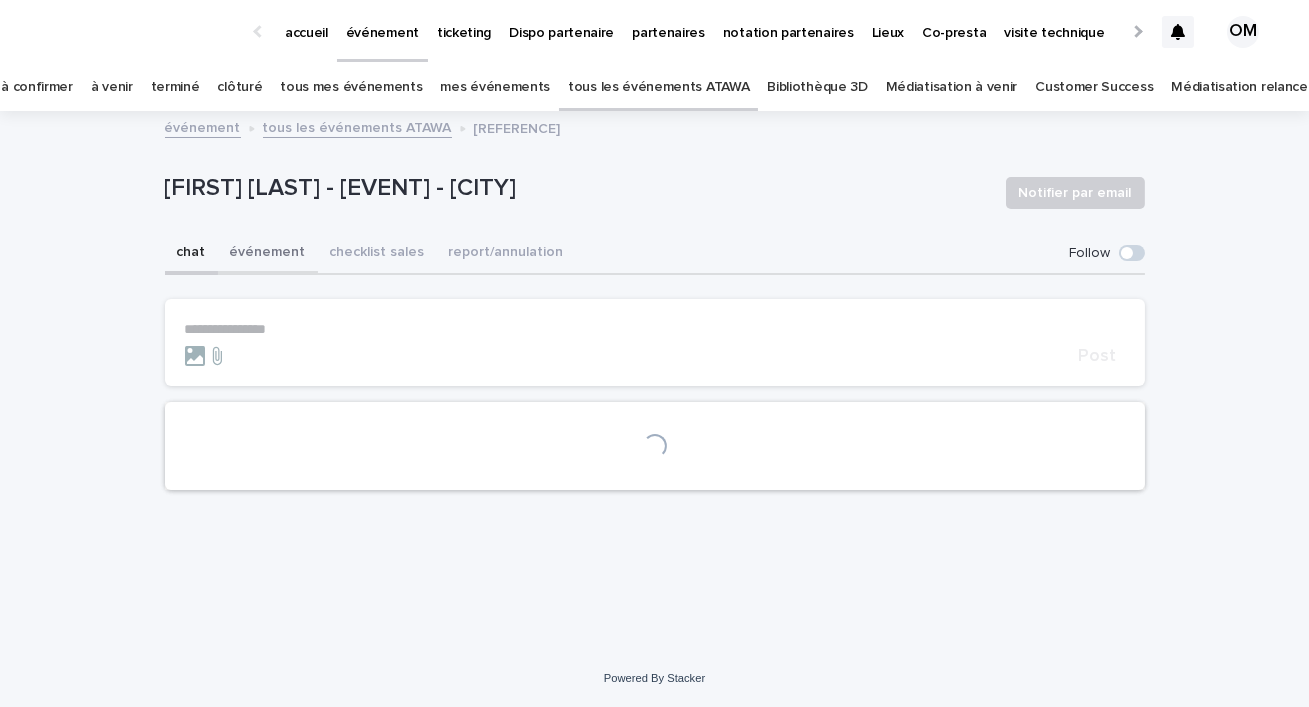 click on "événement" at bounding box center [268, 254] 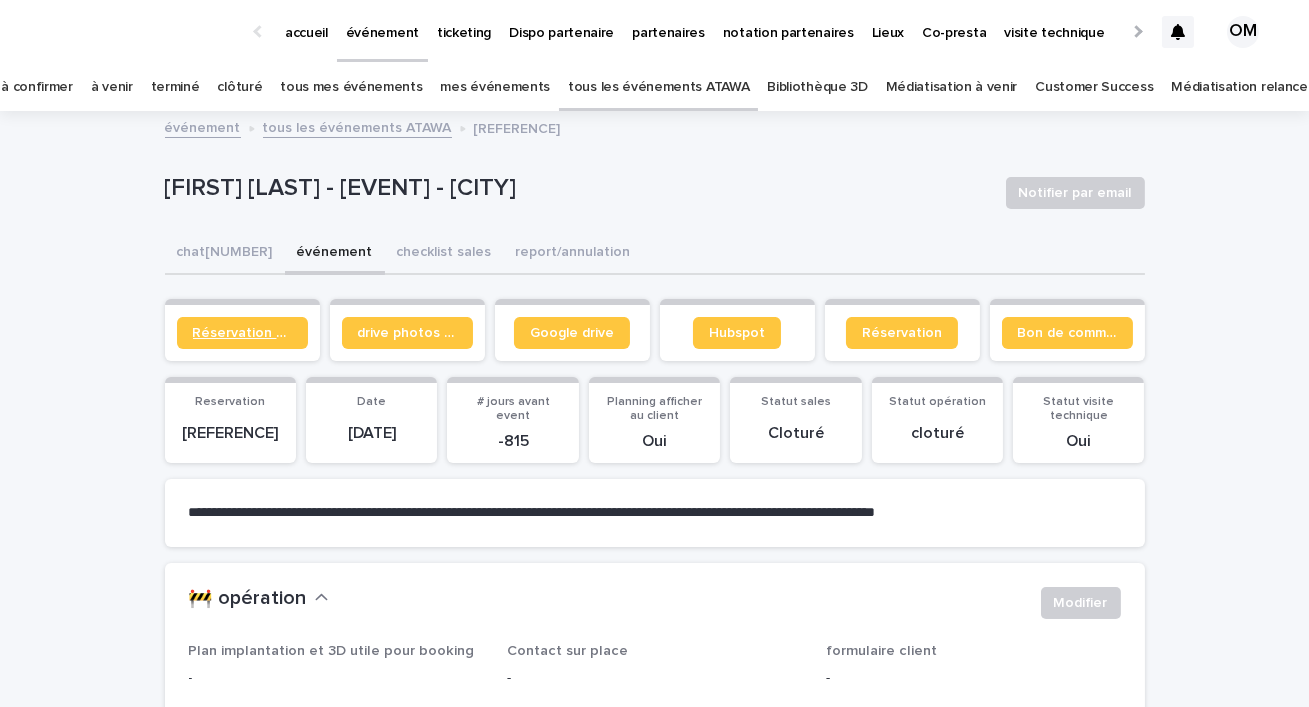 click on "Réservation client" at bounding box center (242, 333) 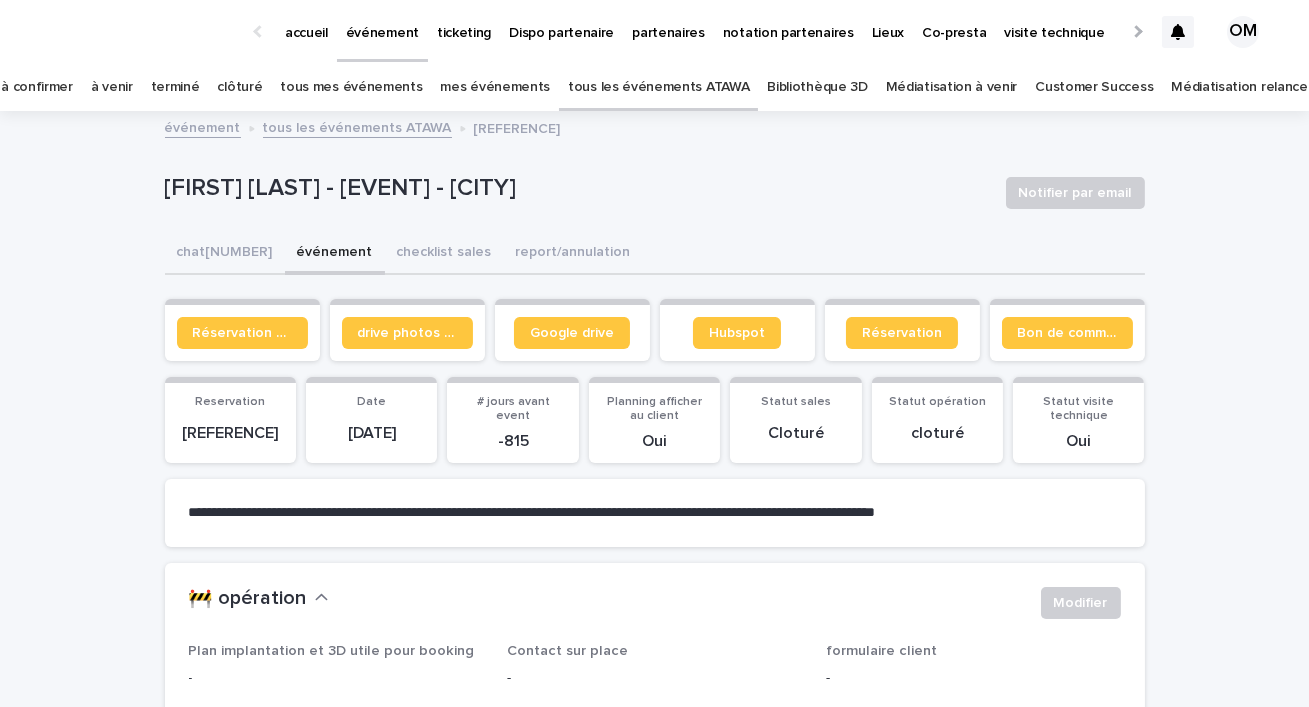 click on "tous les événements ATAWA" at bounding box center (658, 87) 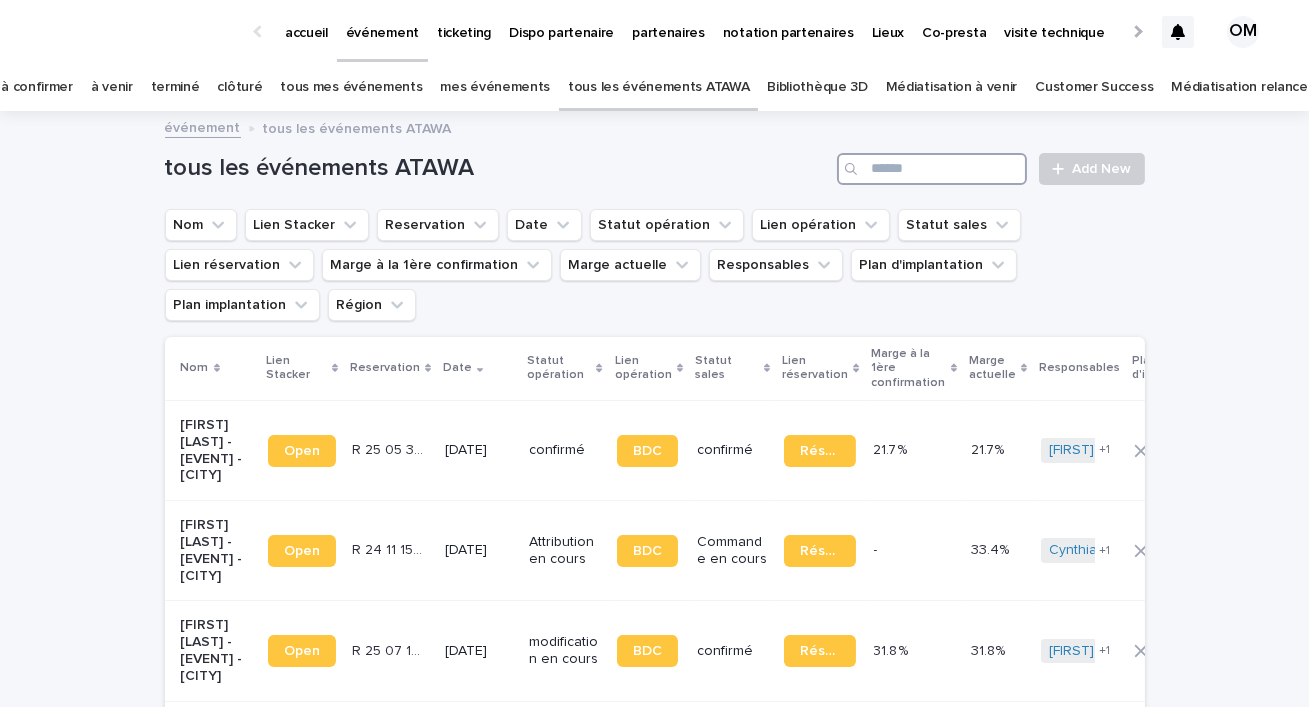 click at bounding box center [932, 169] 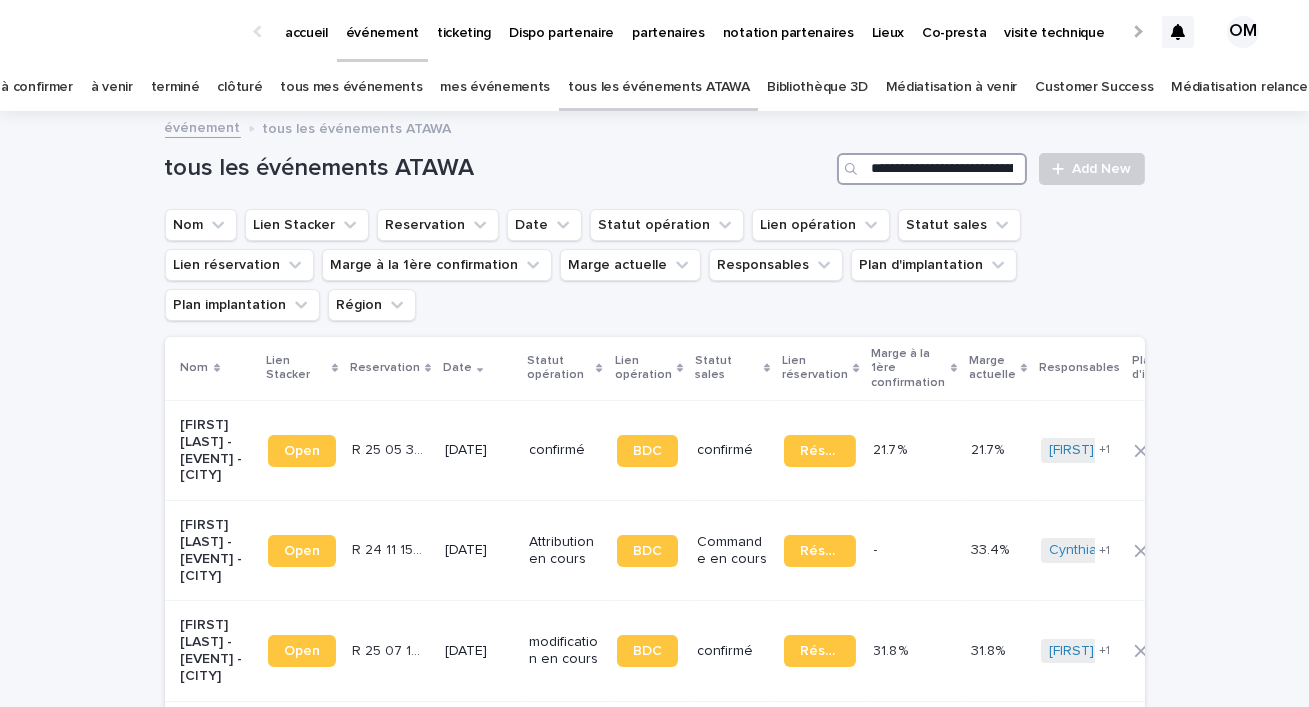 scroll, scrollTop: 0, scrollLeft: 131, axis: horizontal 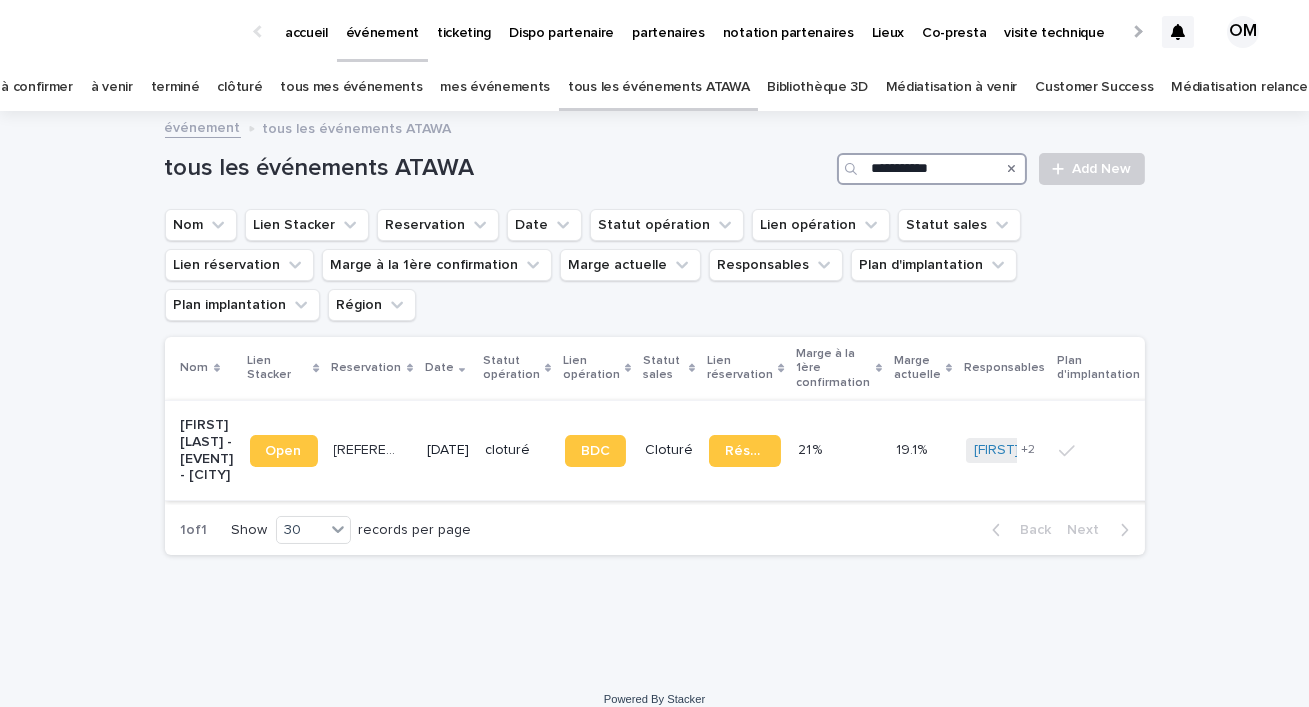 type on "**********" 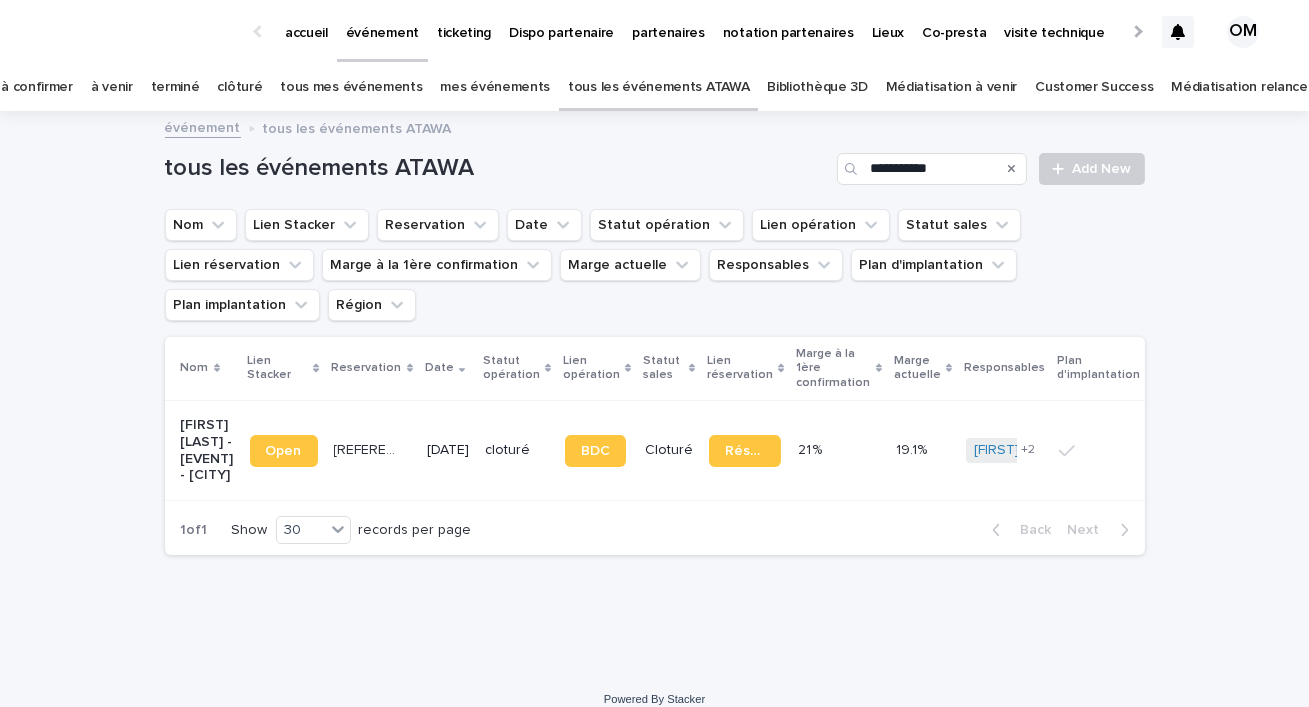 click on "9/6/2023" at bounding box center [448, 450] 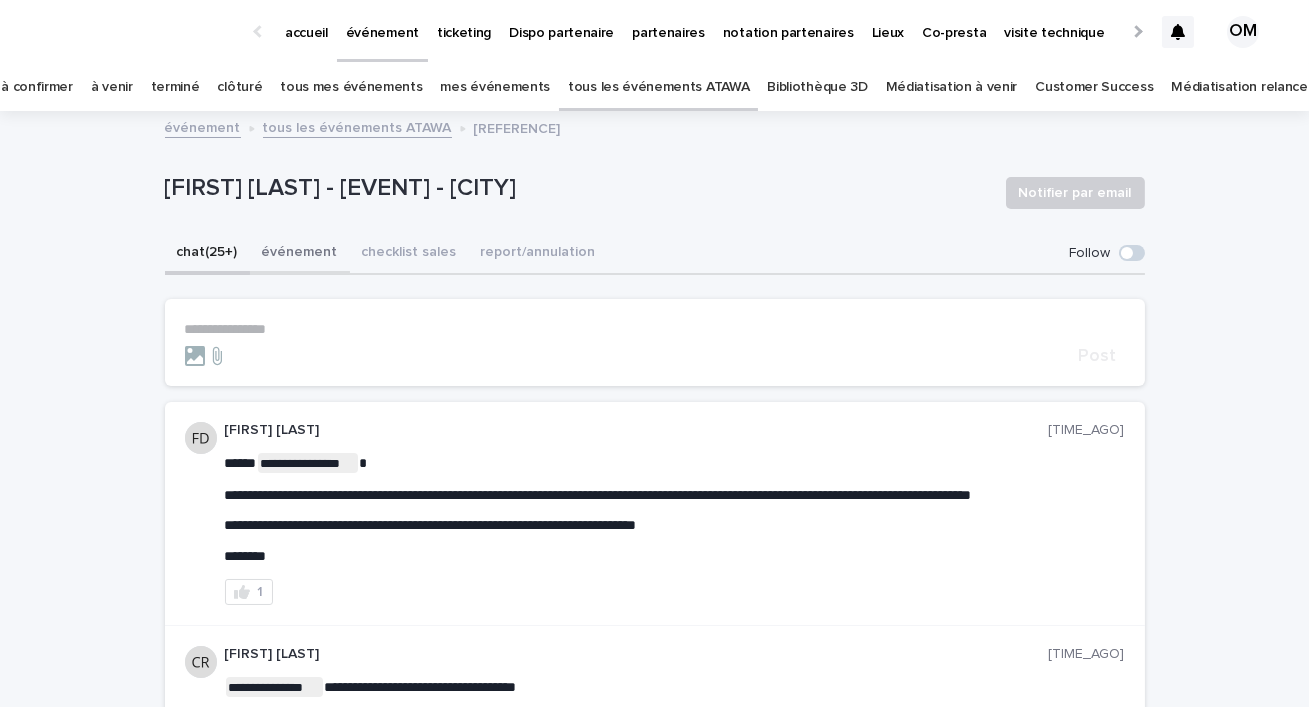 click on "événement" at bounding box center (300, 254) 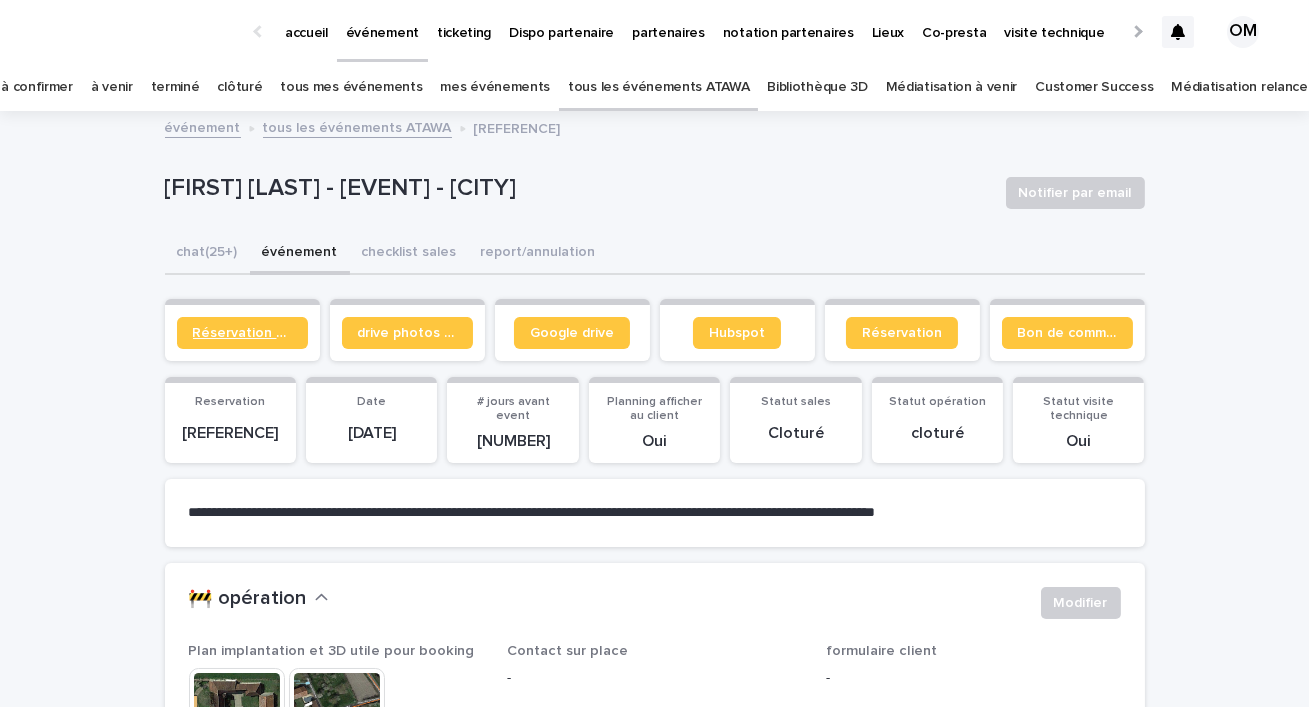 click on "Réservation client" at bounding box center (242, 333) 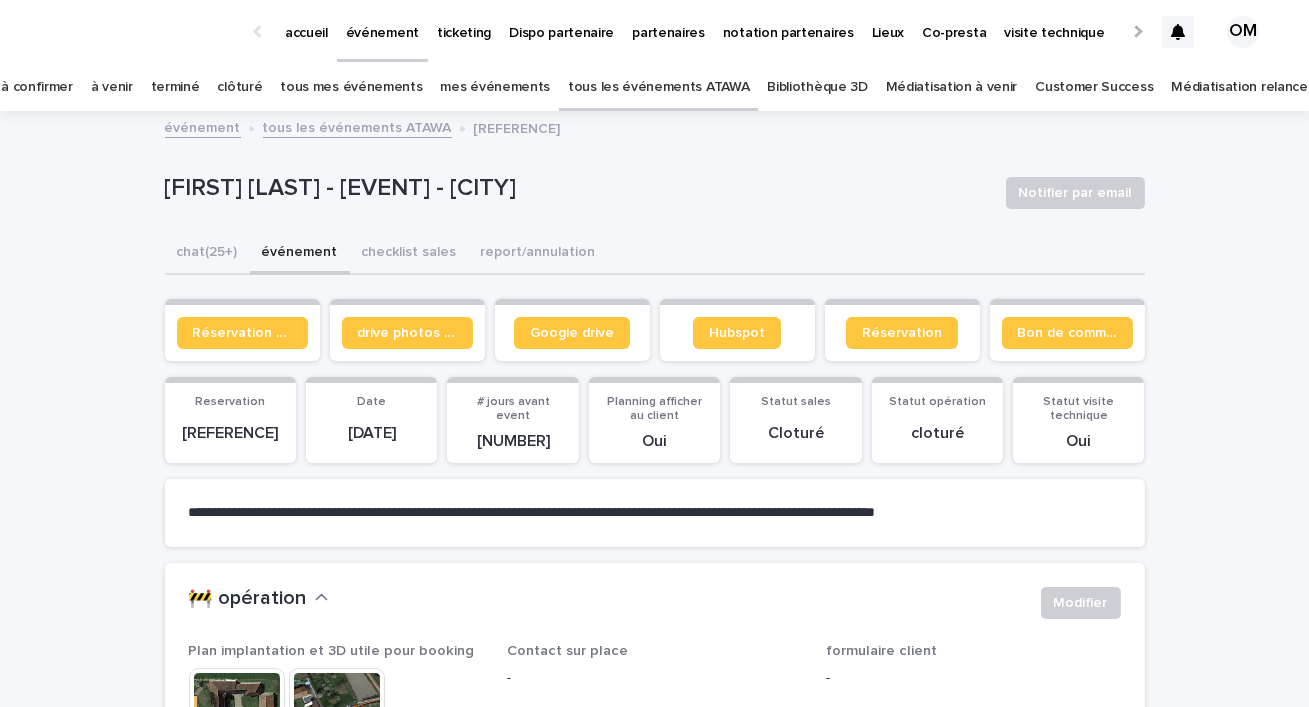 click on "tous les événements ATAWA" at bounding box center [658, 87] 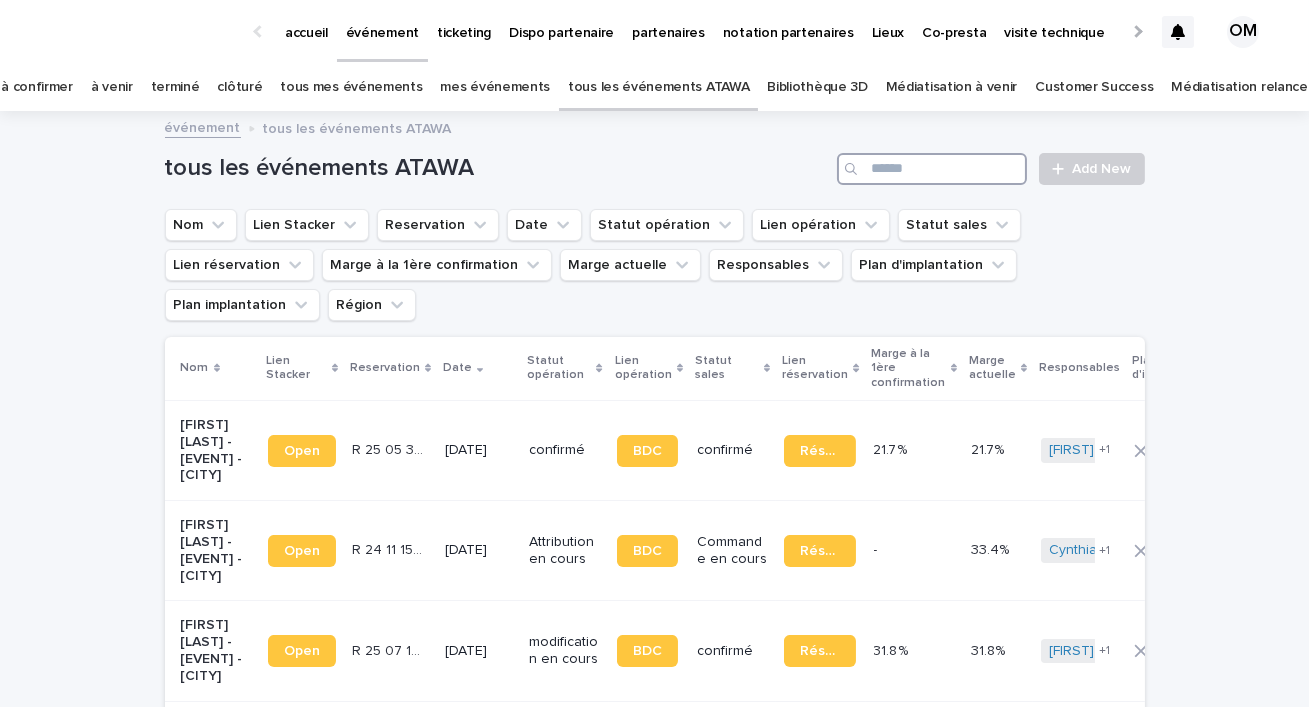click at bounding box center (932, 169) 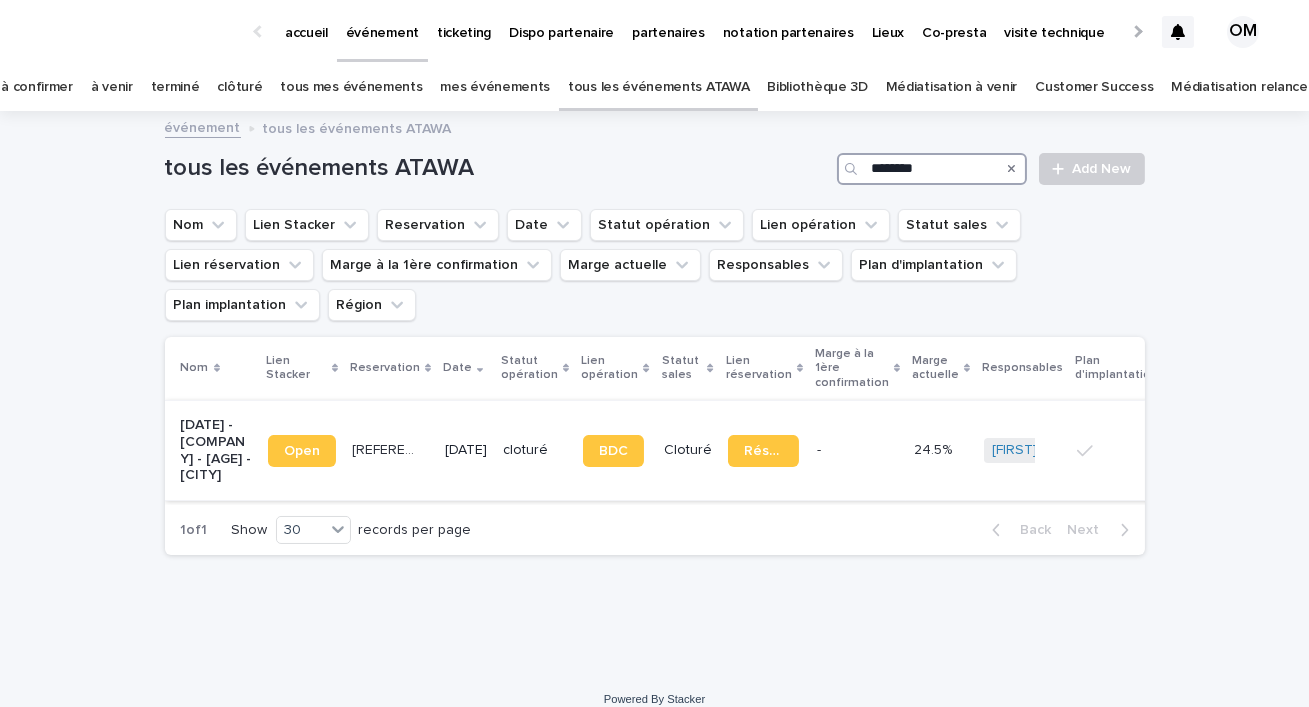 type on "********" 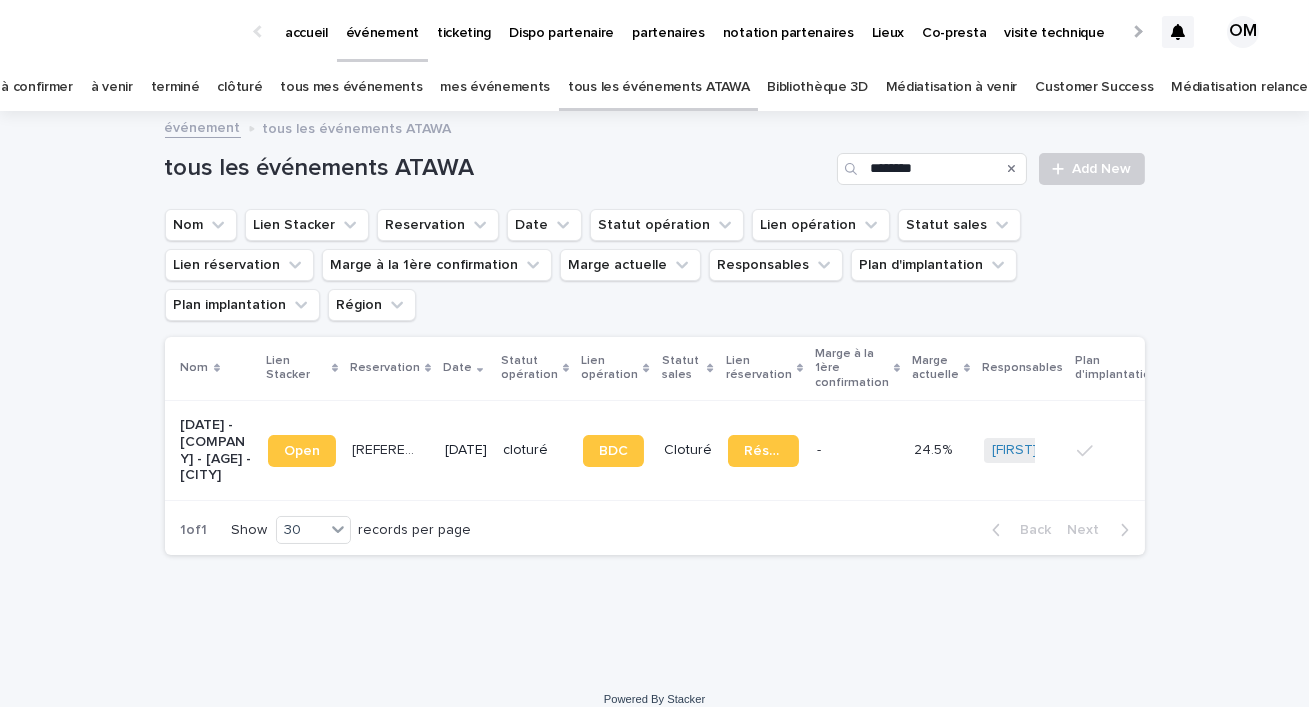 click on "25/6/2022" at bounding box center [466, 450] 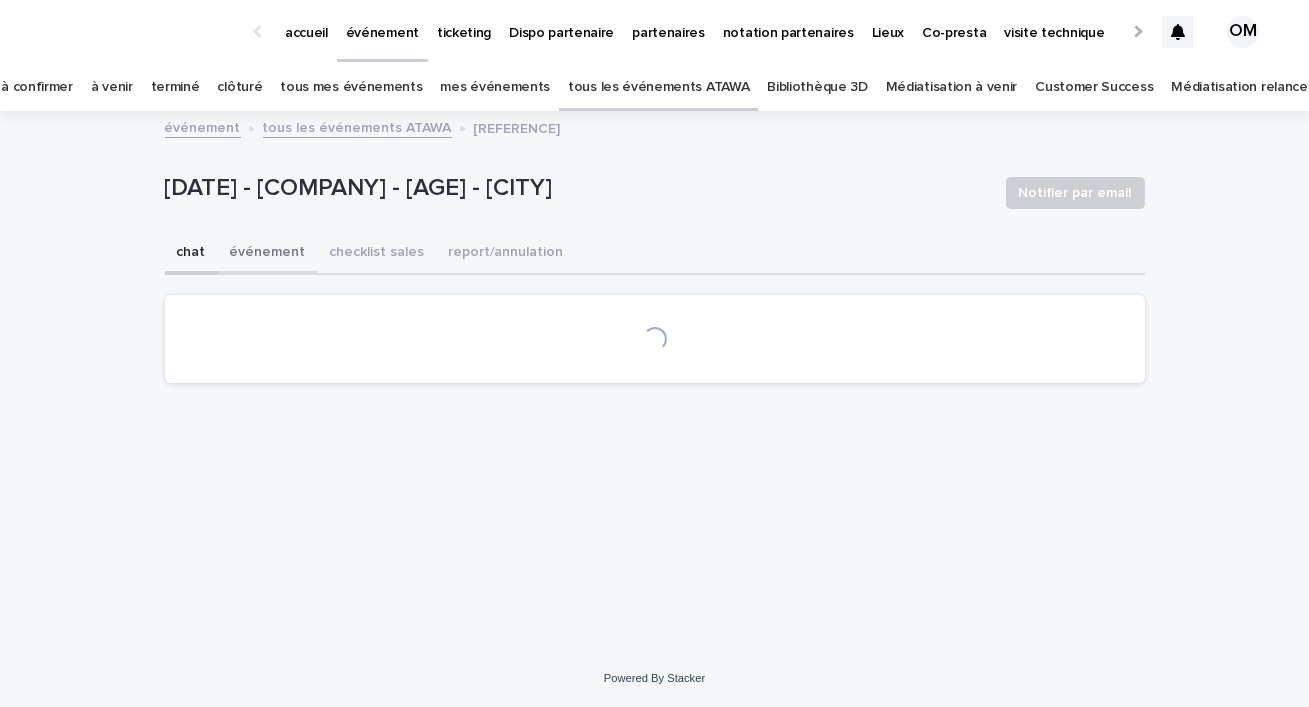 click on "événement" at bounding box center (268, 254) 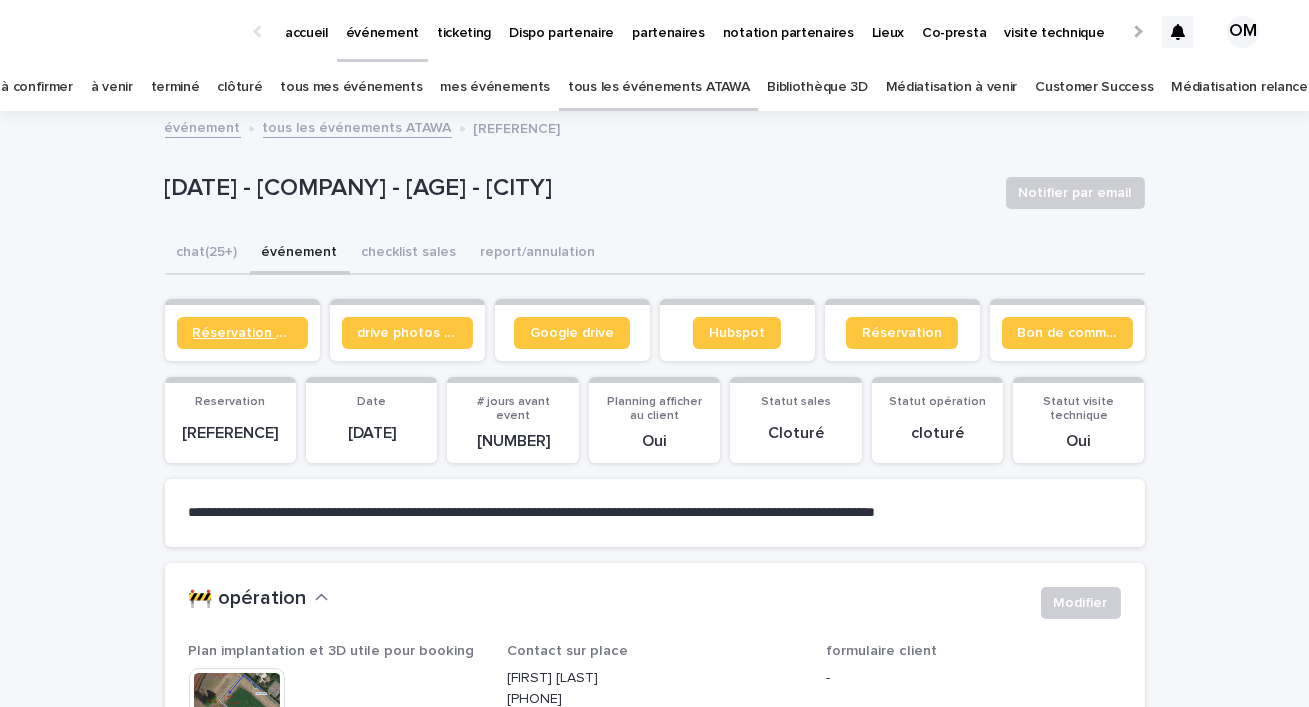 click on "Réservation client" at bounding box center (242, 333) 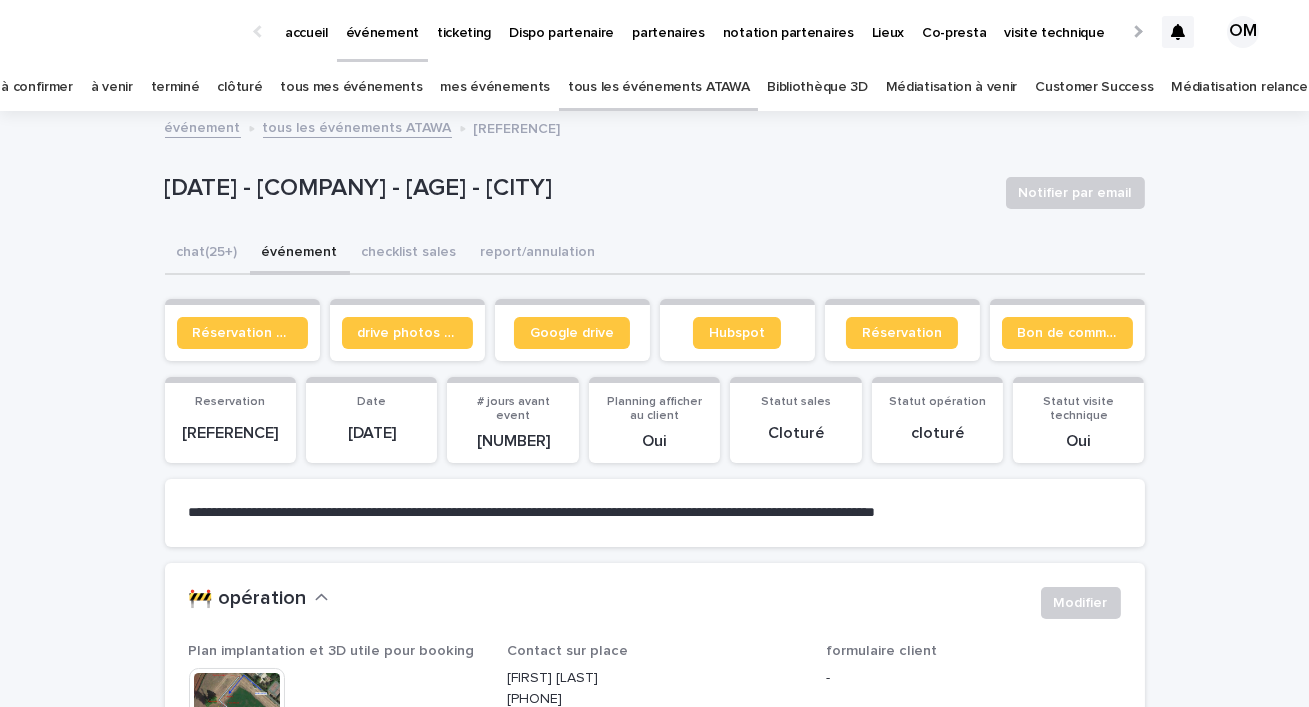 click on "tous les événements ATAWA" at bounding box center (658, 87) 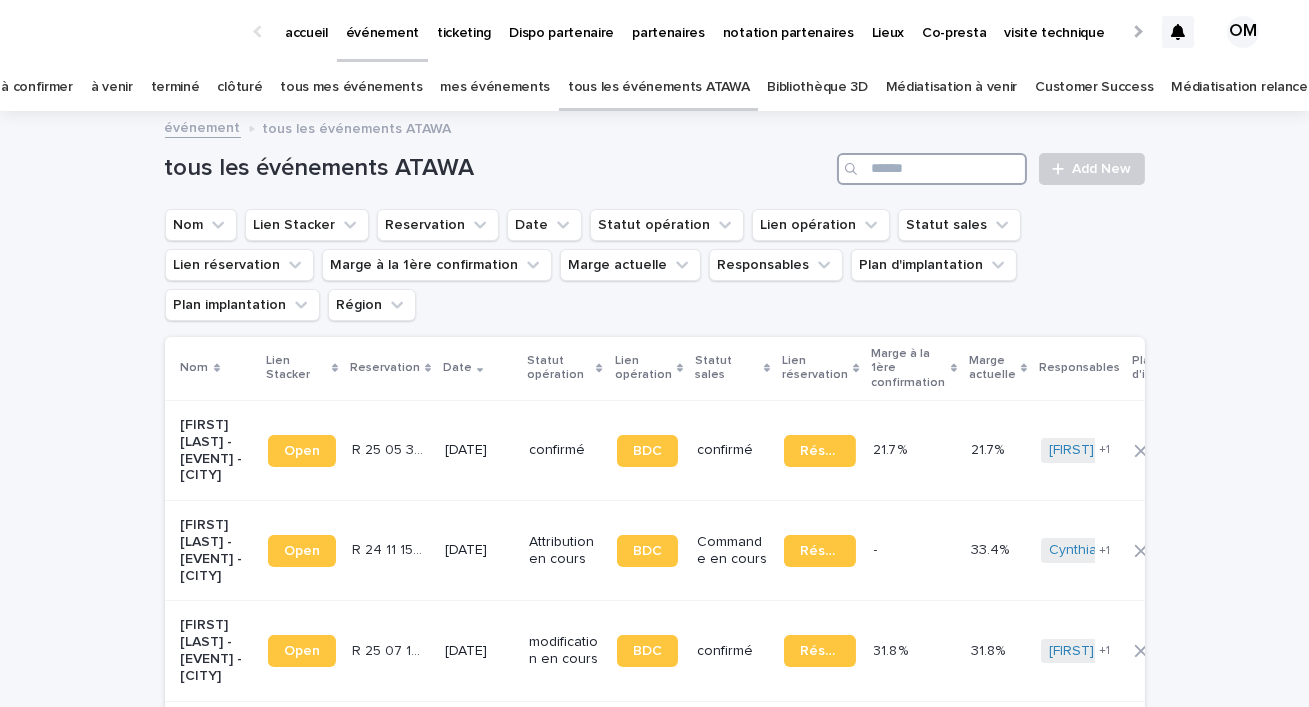 click at bounding box center (932, 169) 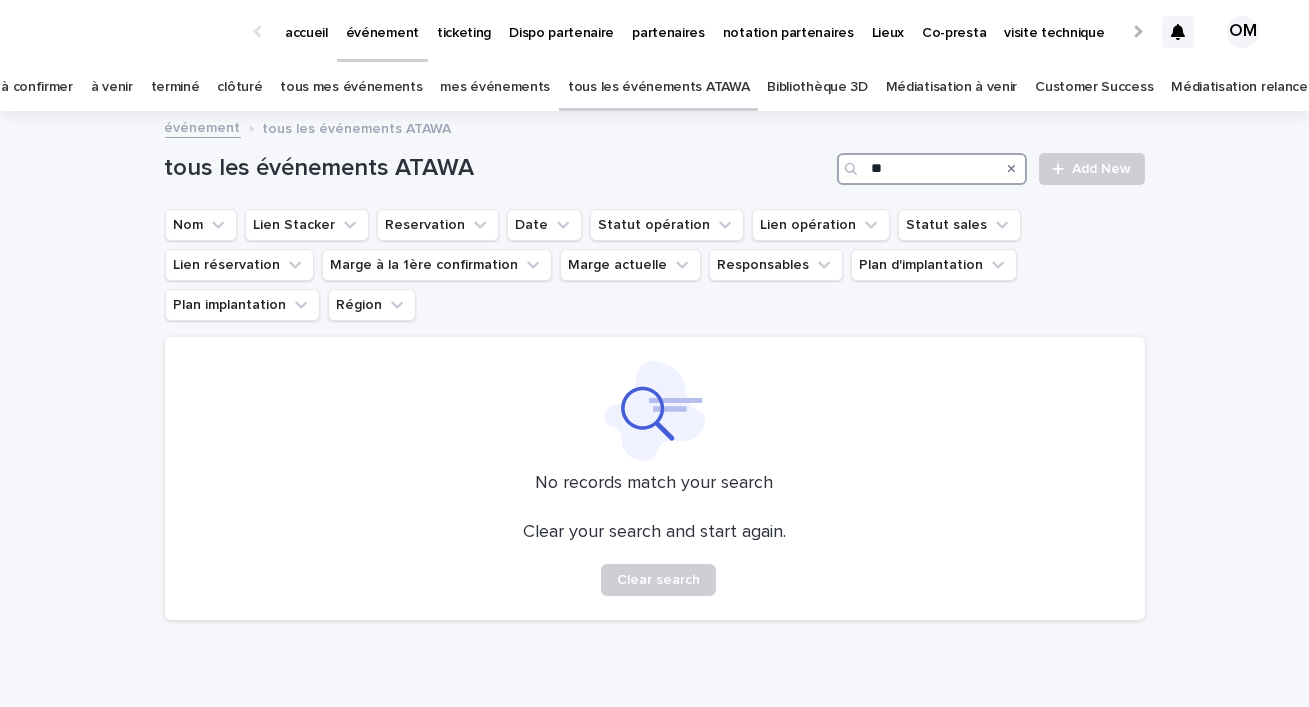 type on "*" 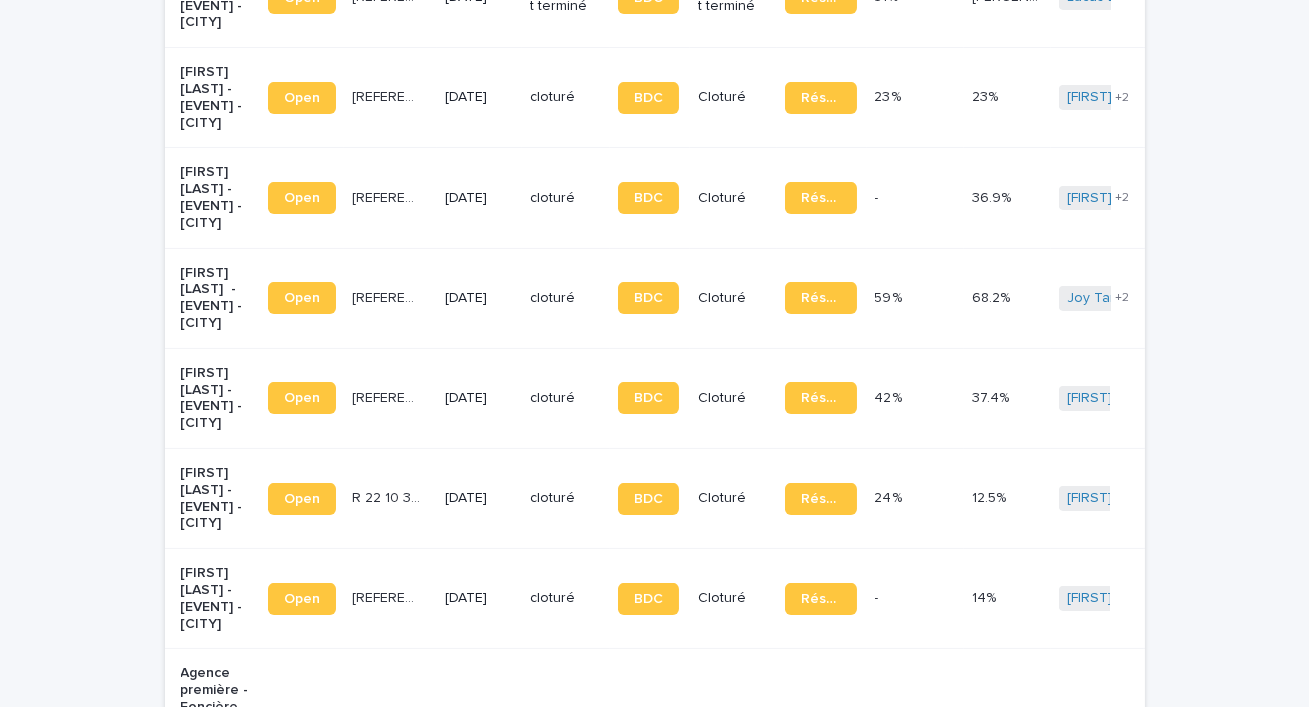 scroll, scrollTop: 1200, scrollLeft: 0, axis: vertical 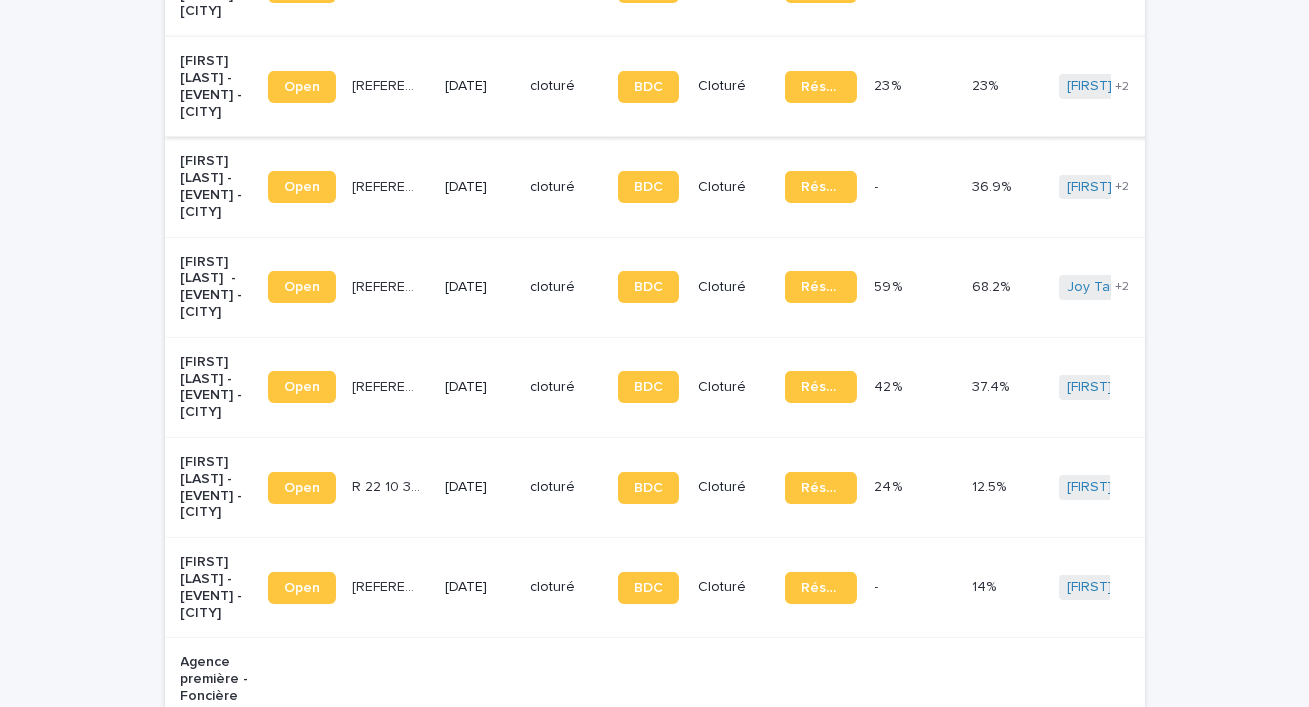 type on "*****" 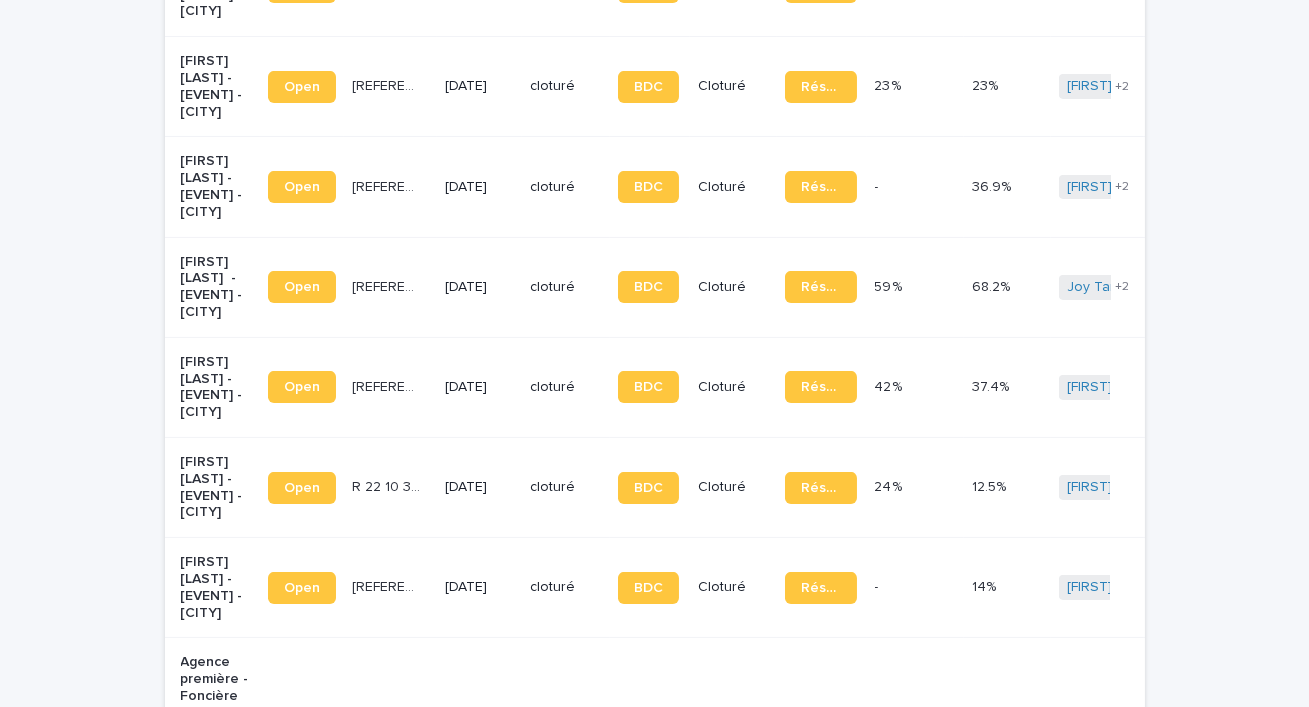 click on "Faustine Arnaud - Voluntary/ nonprofit event - Rueil-Malmaison" at bounding box center [216, 86] 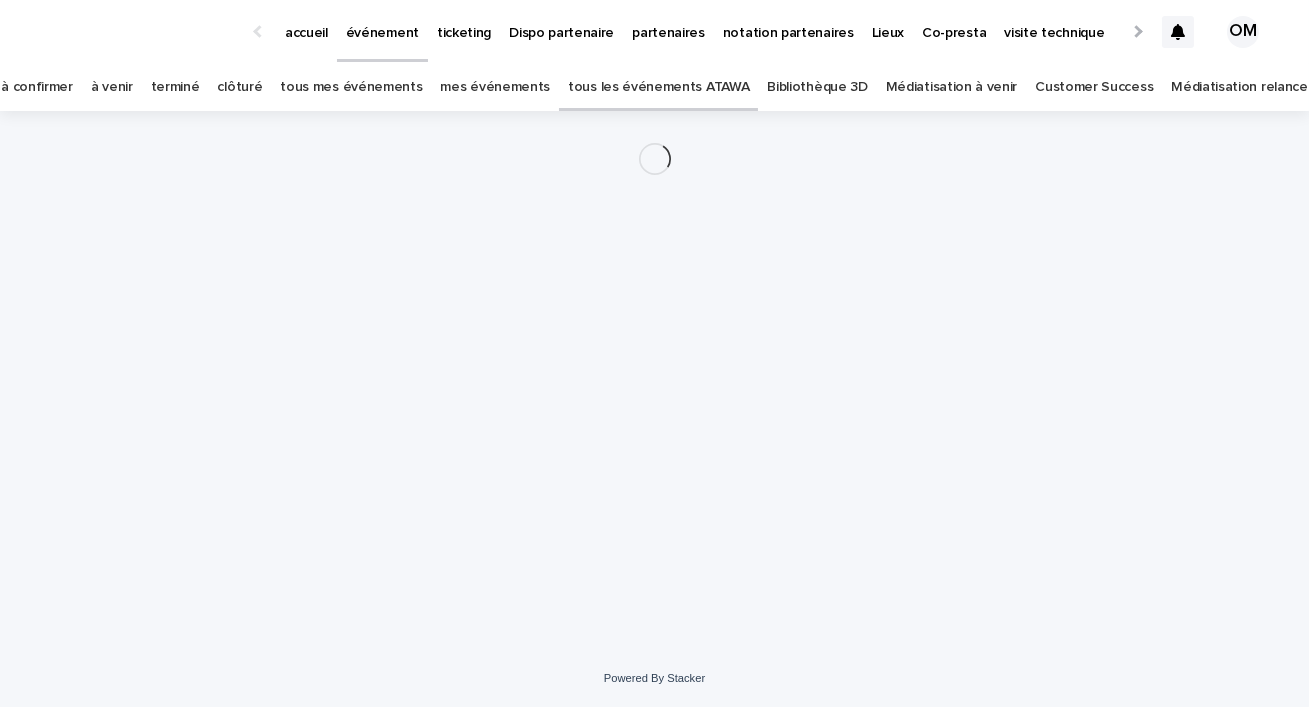 scroll, scrollTop: 0, scrollLeft: 0, axis: both 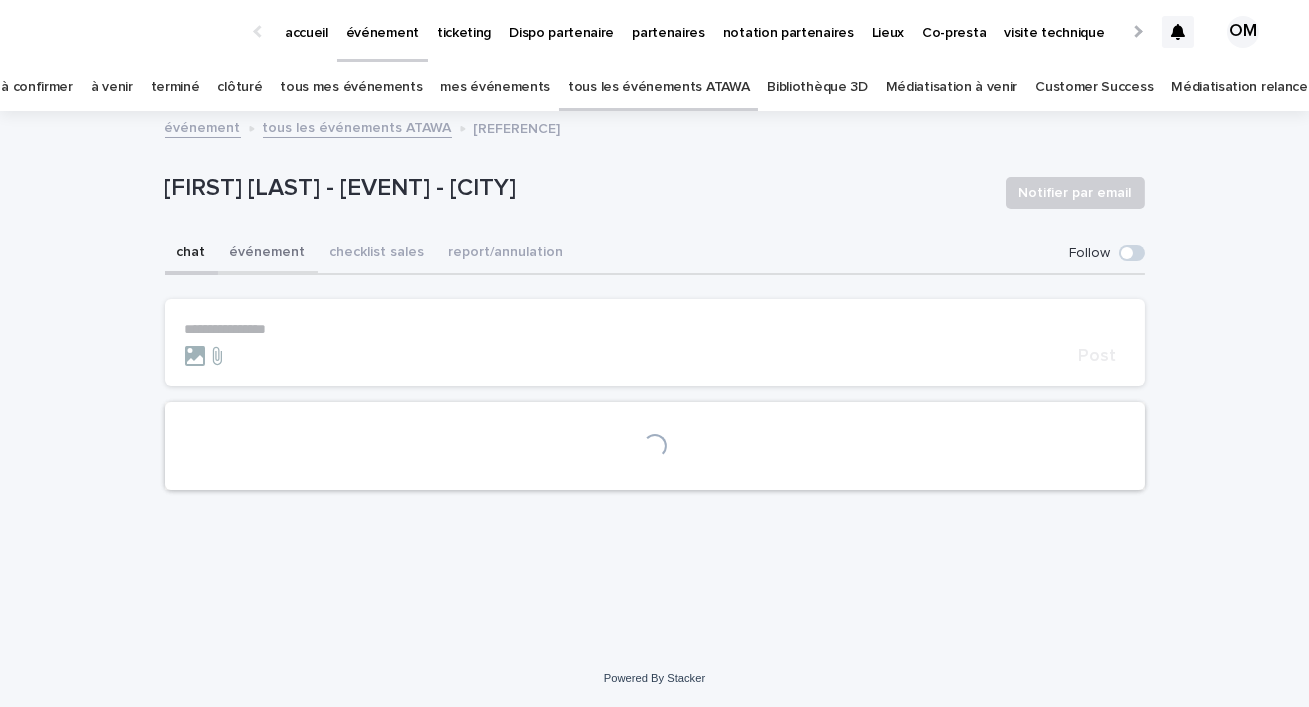 click on "événement" at bounding box center (268, 254) 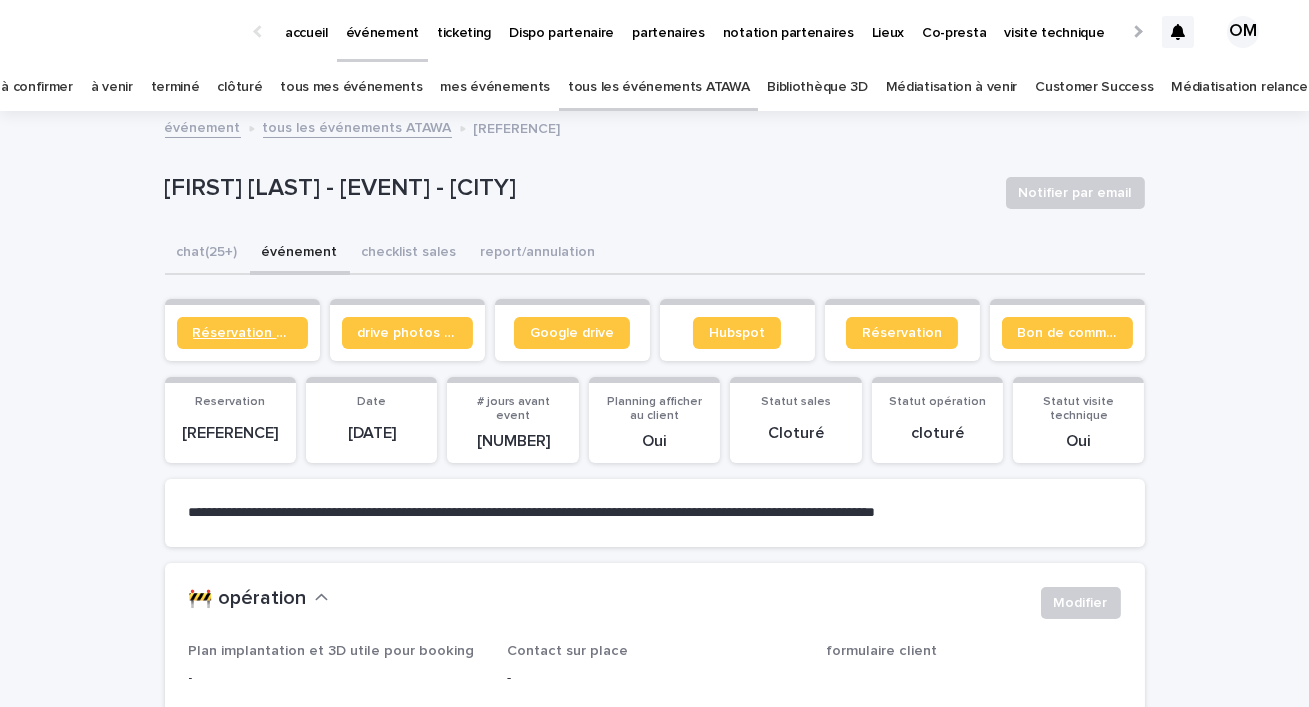 click on "Réservation client" at bounding box center (242, 333) 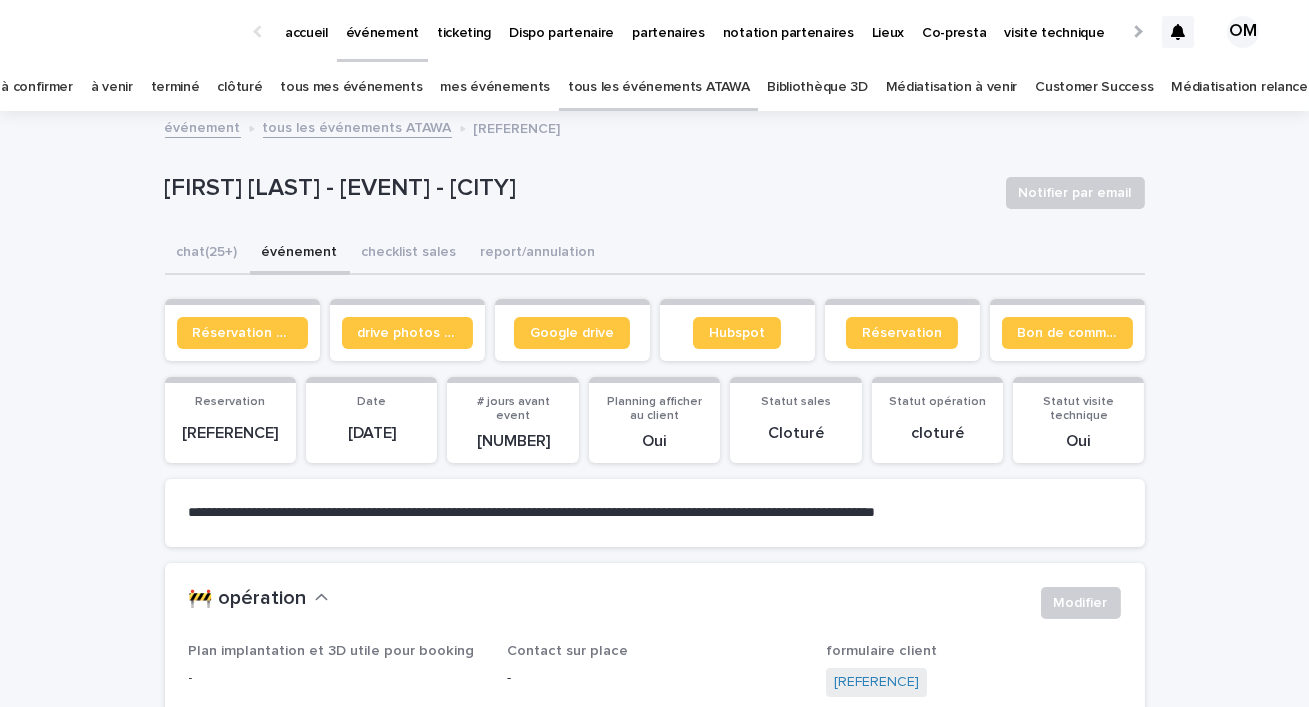 click on "tous les événements ATAWA" at bounding box center [658, 87] 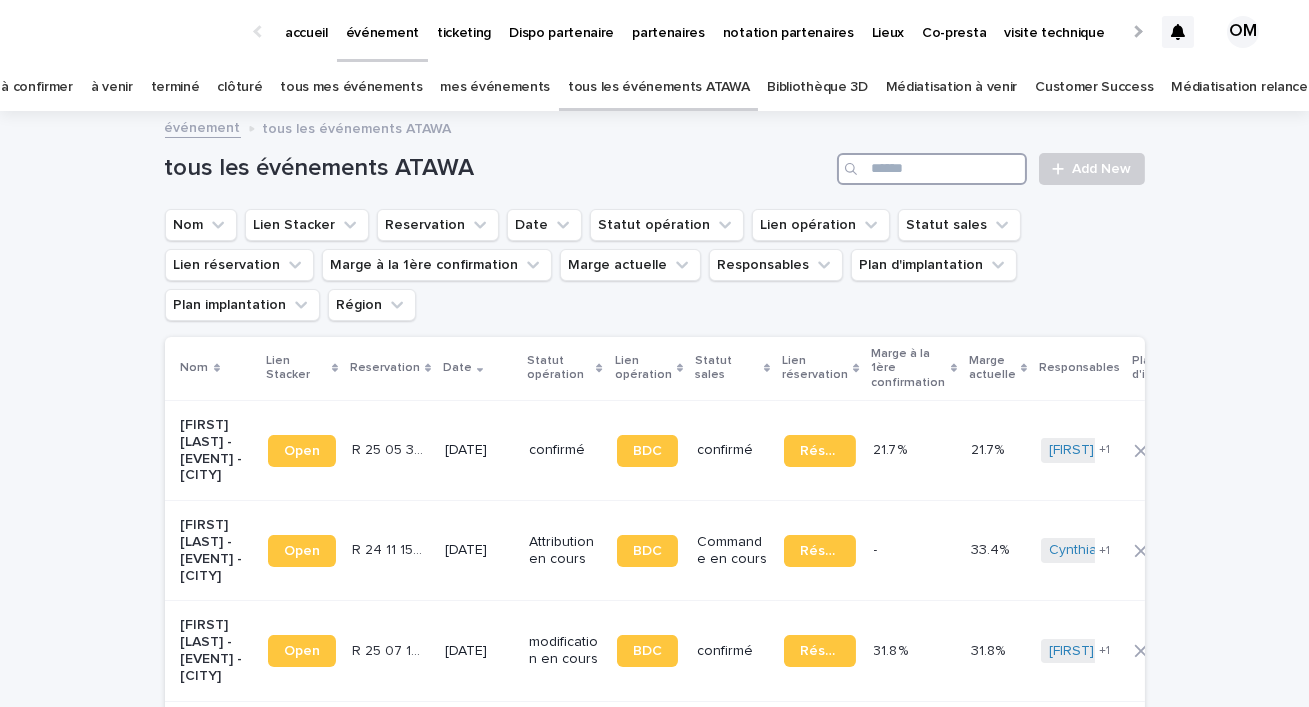click at bounding box center (932, 169) 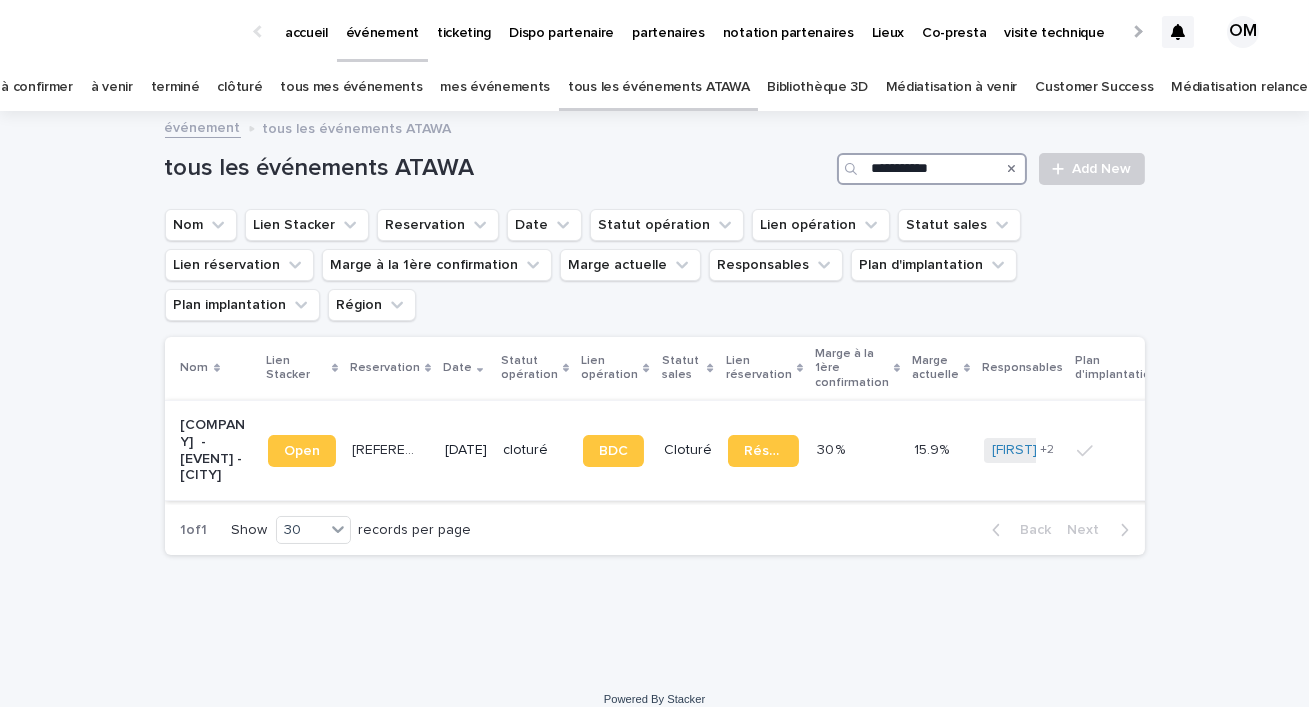 type on "**********" 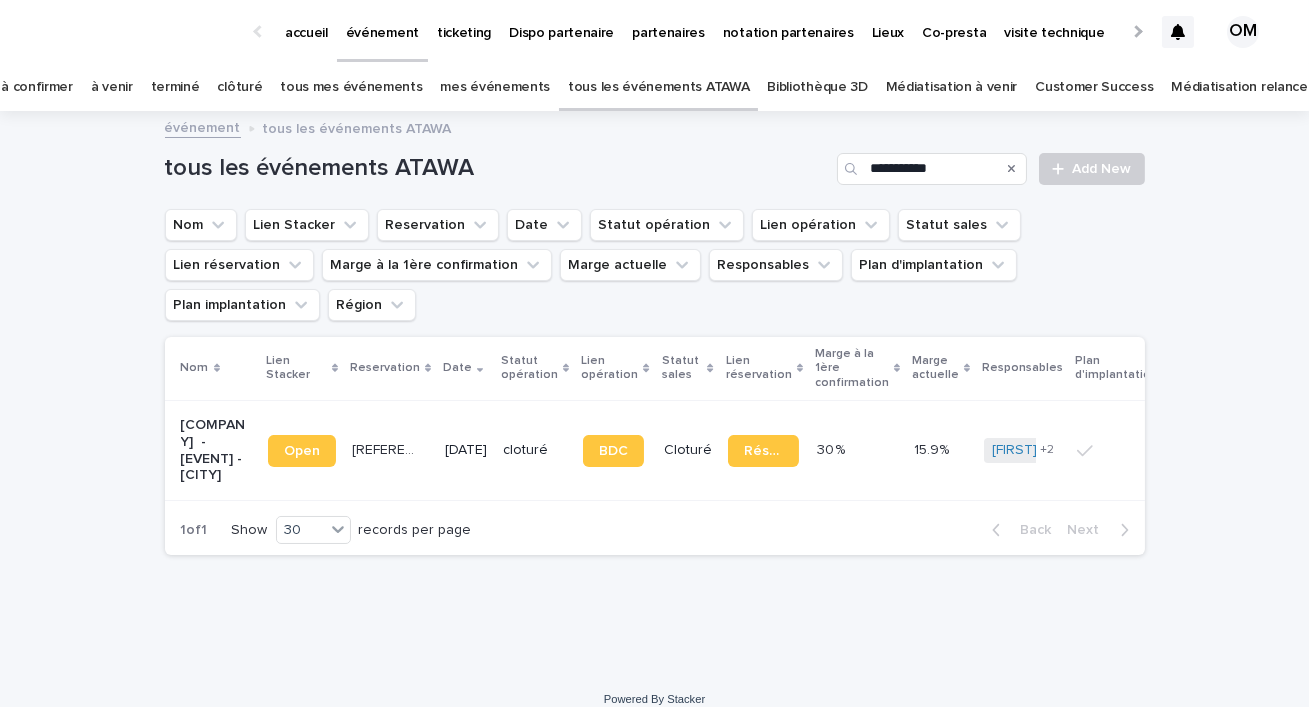 click on "8/7/2023" at bounding box center (466, 450) 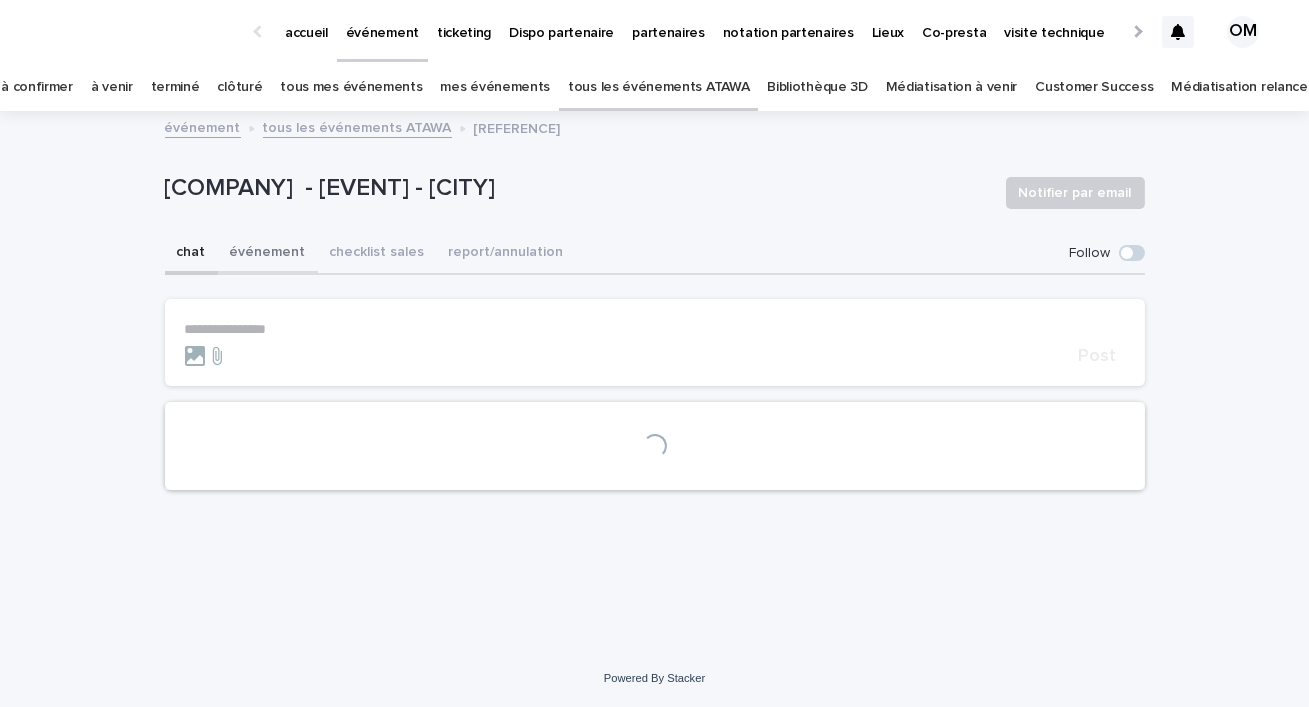 click on "événement" at bounding box center (268, 254) 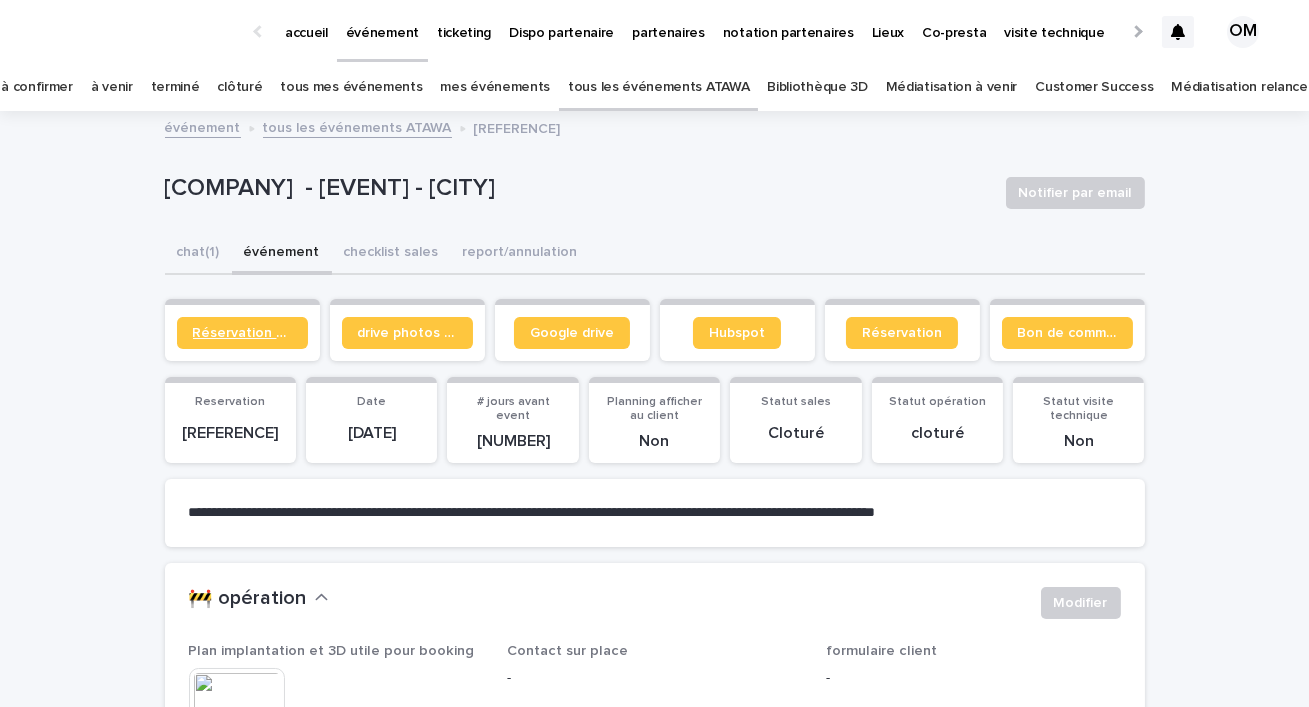 click on "Réservation client" at bounding box center [242, 333] 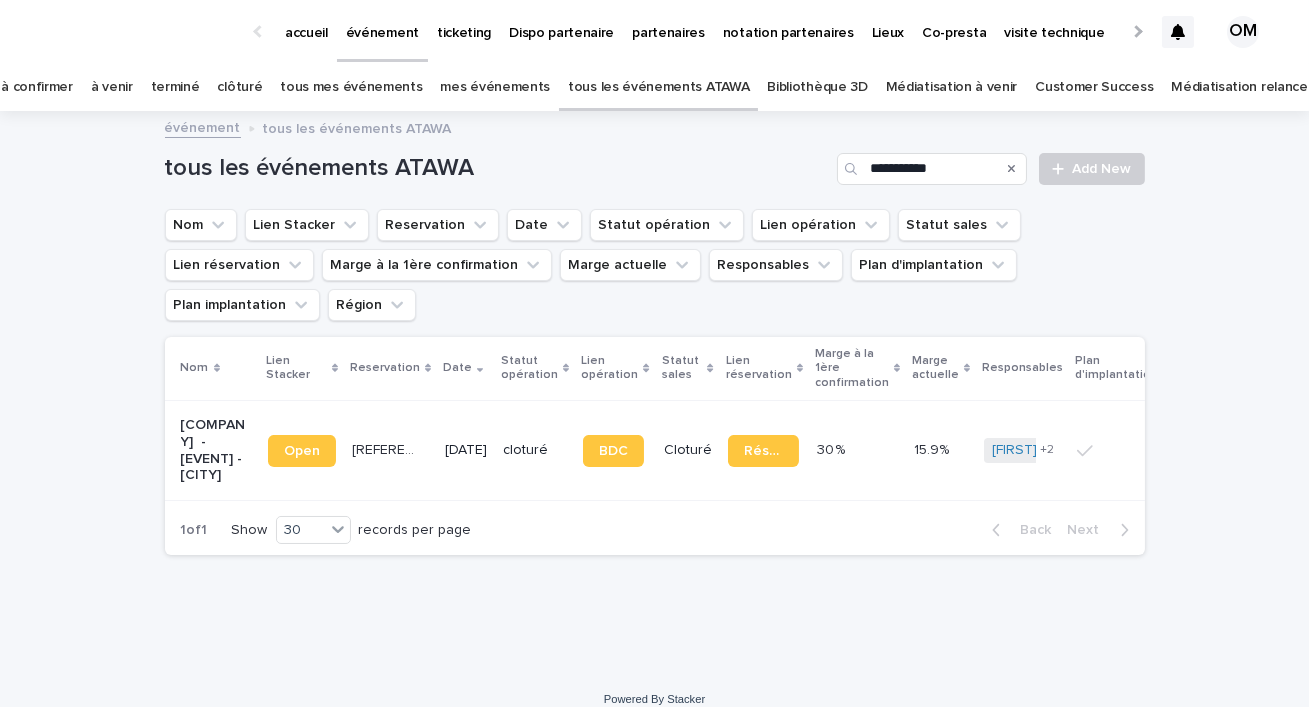 scroll, scrollTop: 15, scrollLeft: 0, axis: vertical 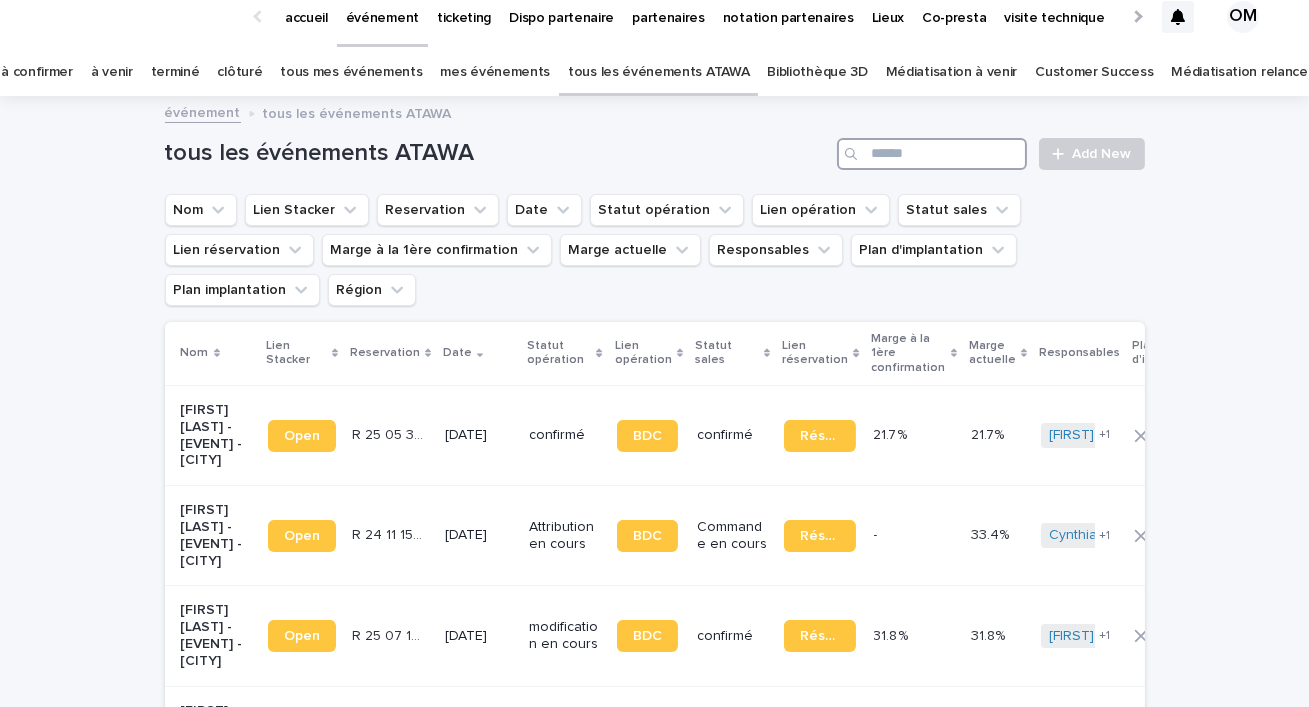 click at bounding box center (932, 154) 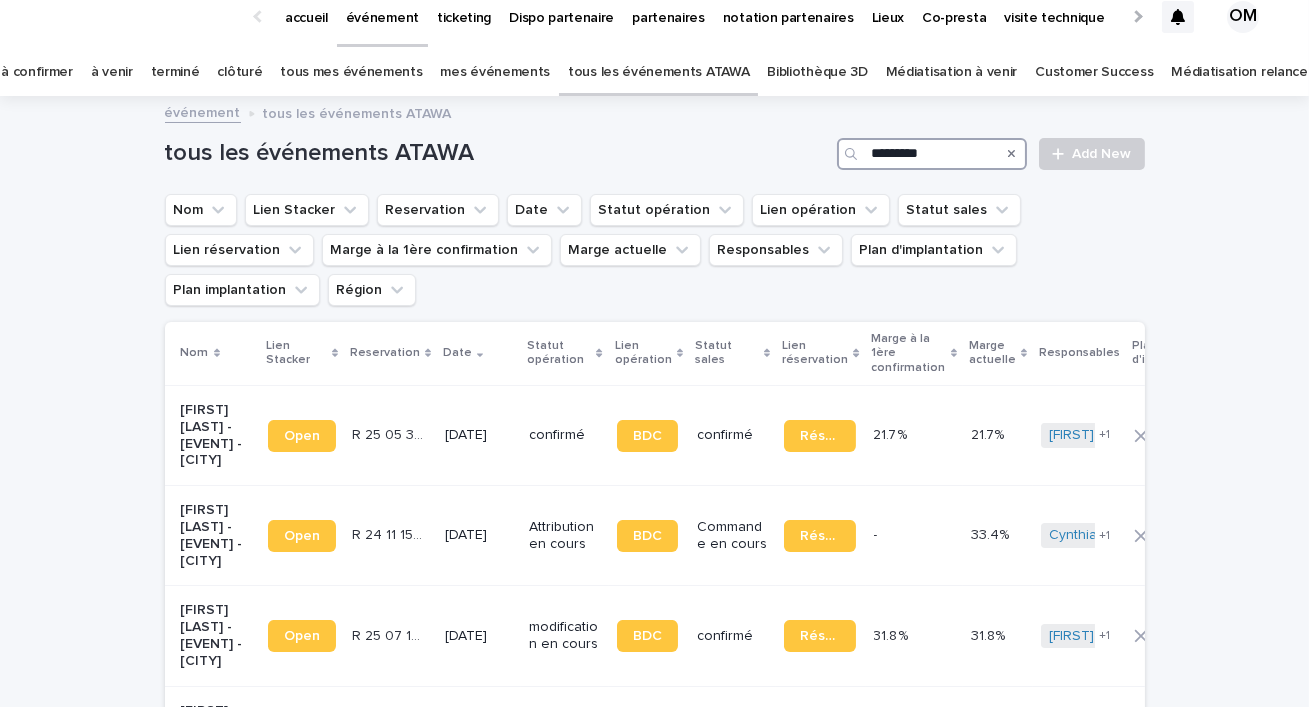 type on "*********" 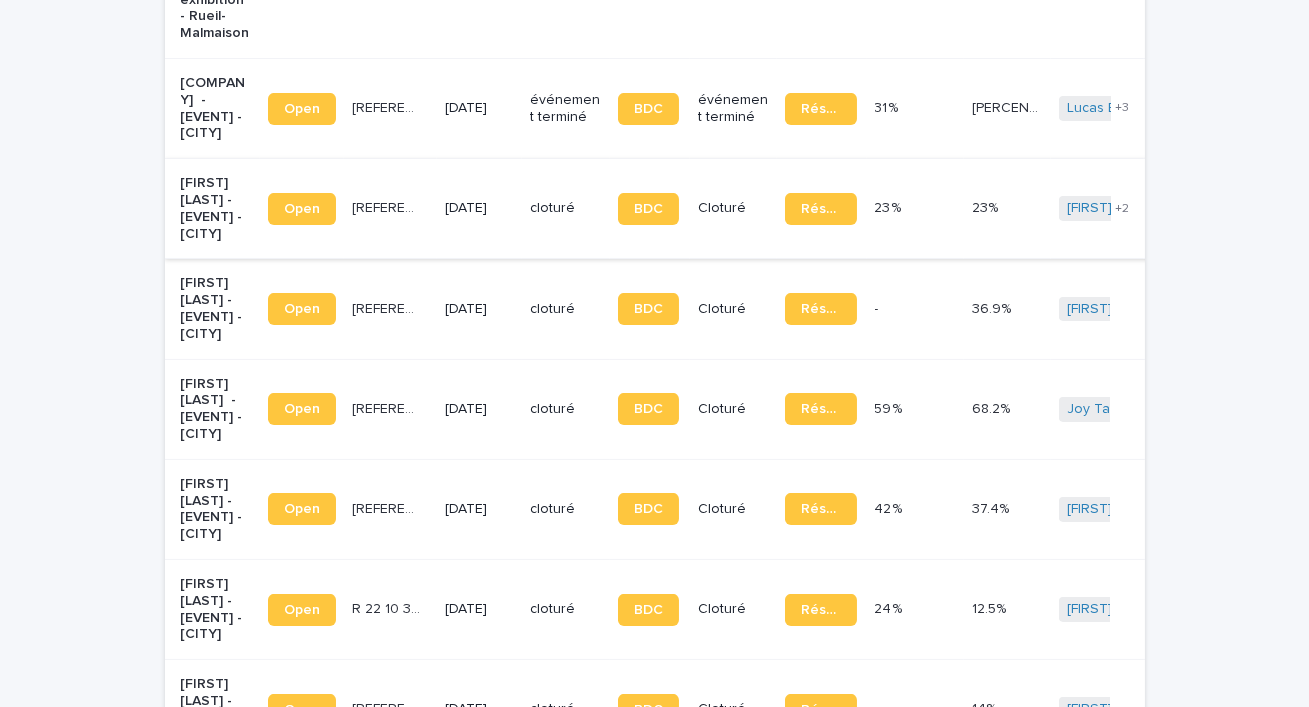 scroll, scrollTop: 1119, scrollLeft: 0, axis: vertical 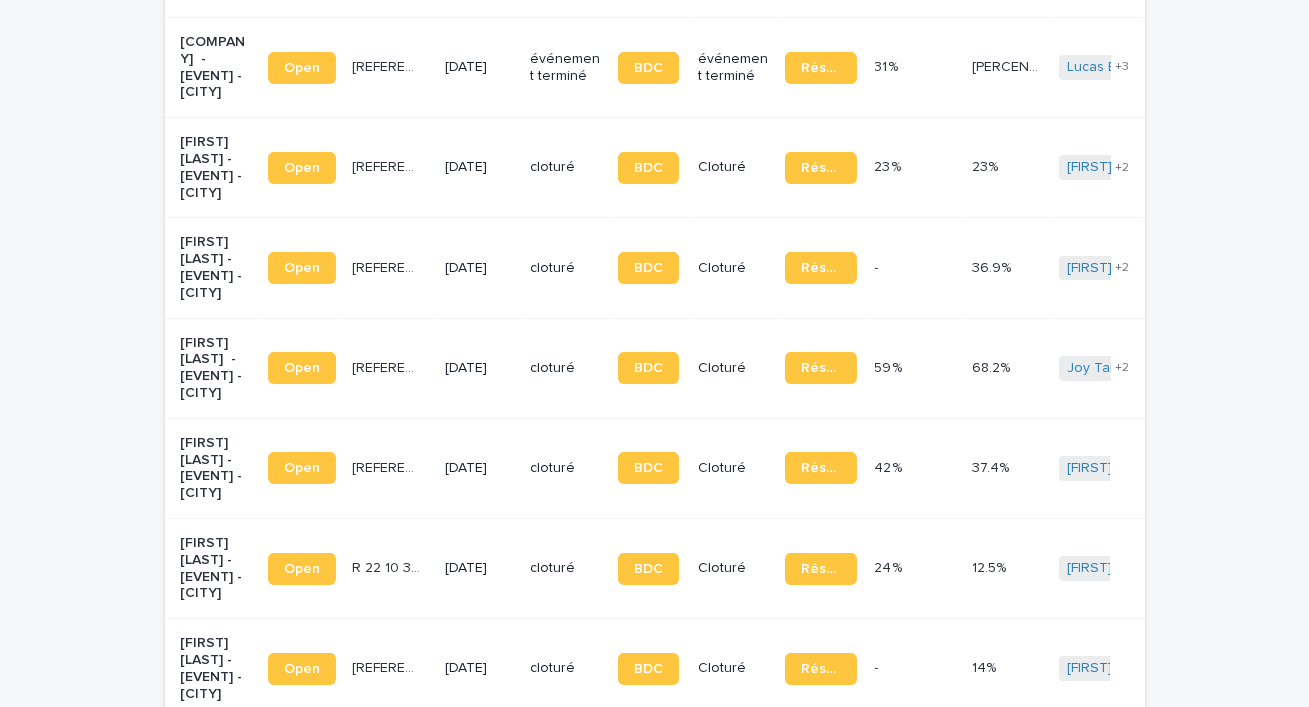 click on "30/9/2023" at bounding box center [479, 167] 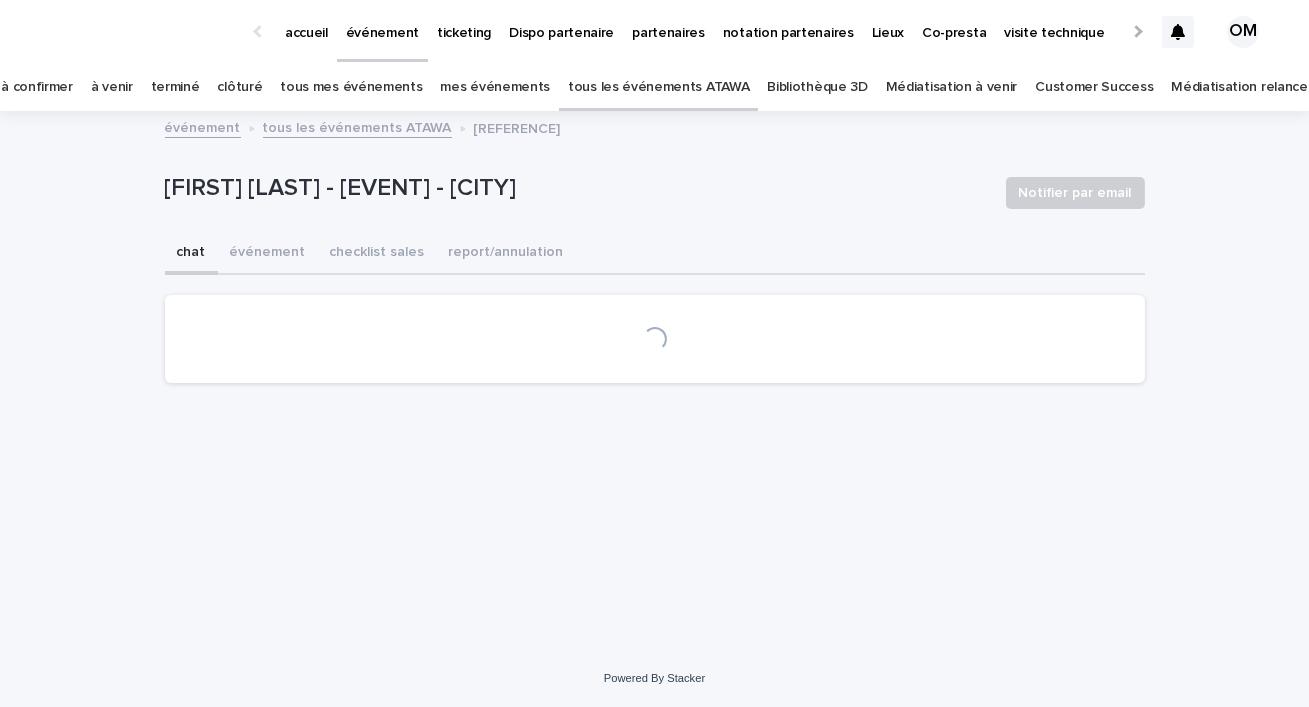 scroll, scrollTop: 0, scrollLeft: 0, axis: both 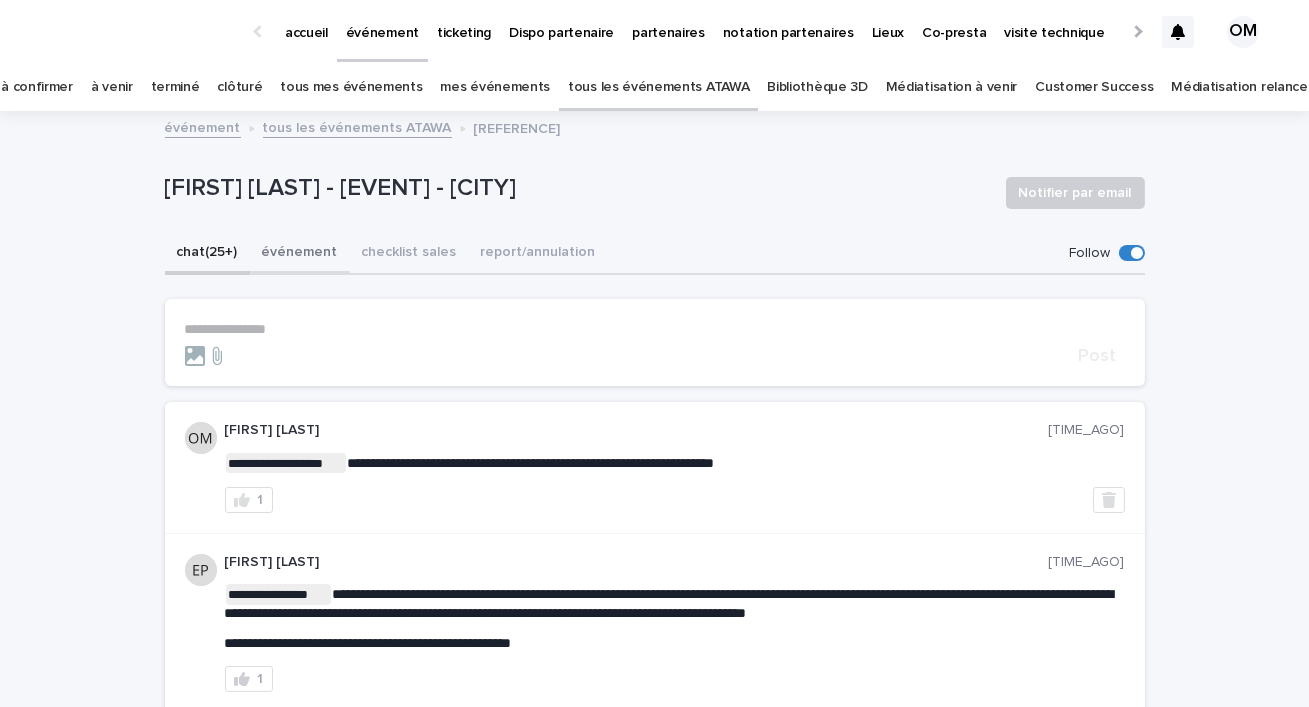 click on "événement" at bounding box center (300, 254) 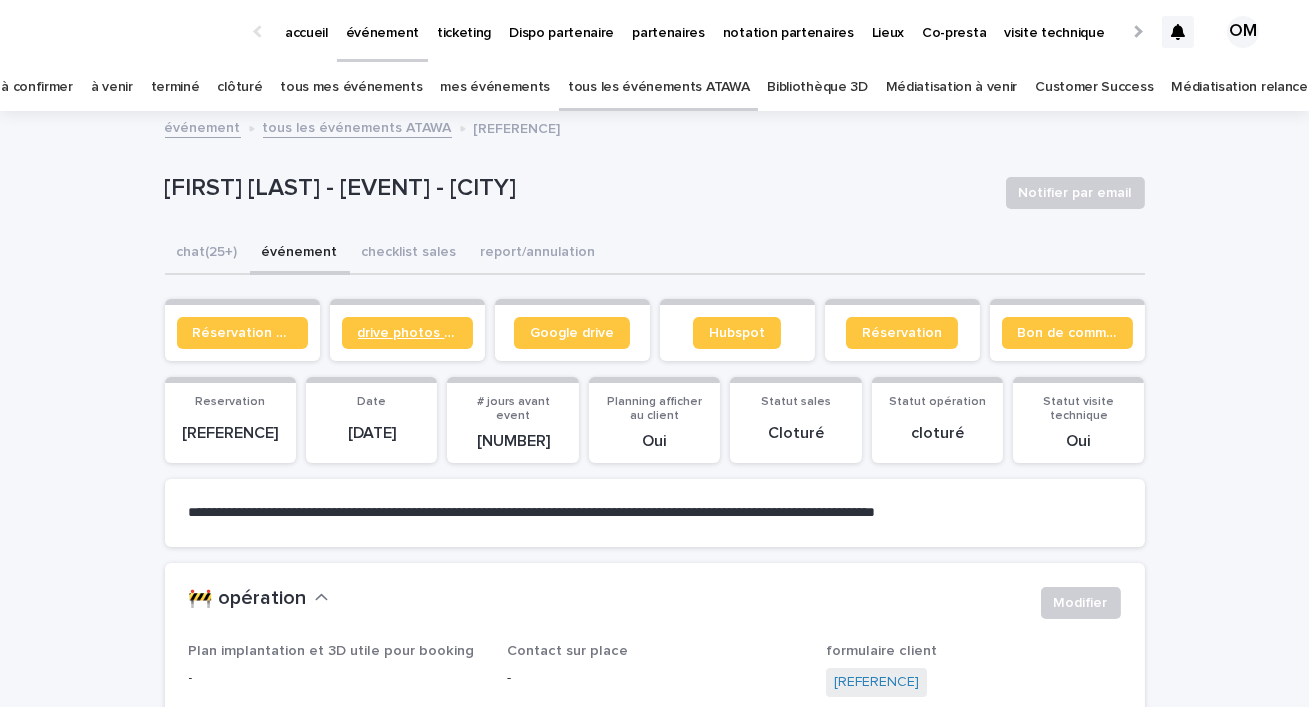 click on "drive photos coordinateur" at bounding box center [407, 333] 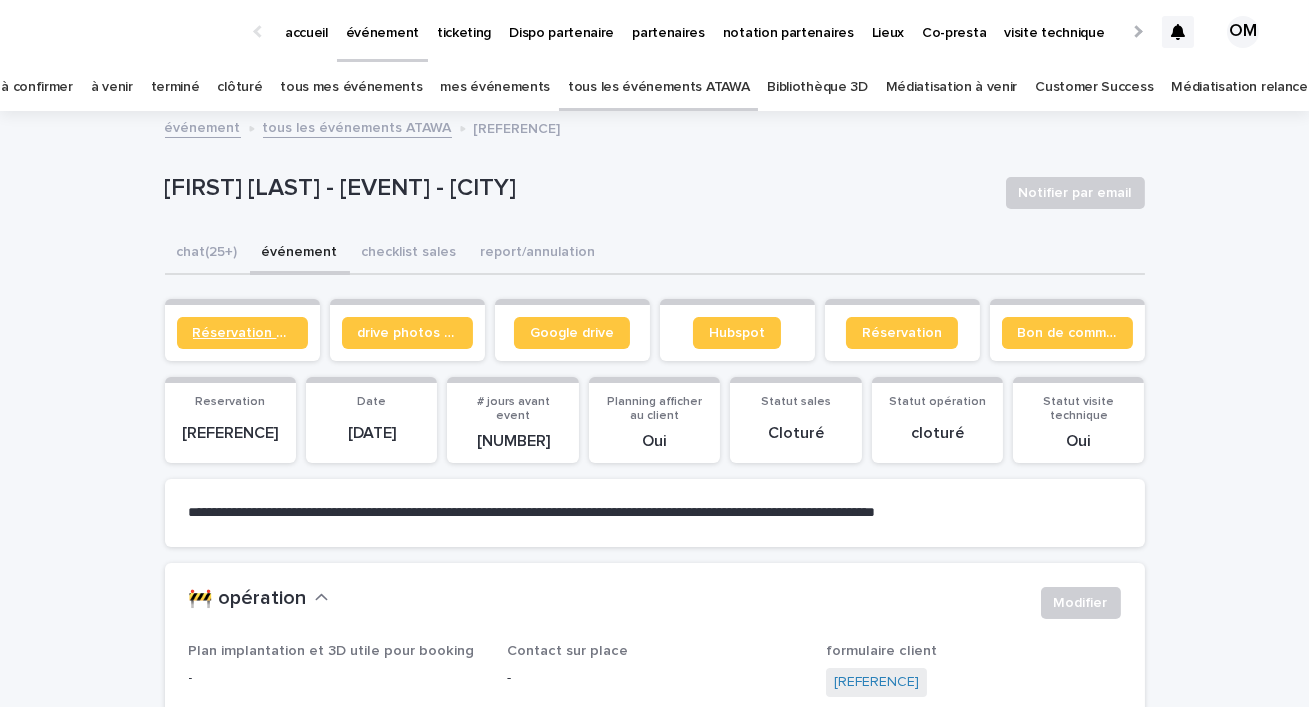 click on "Réservation client" at bounding box center (242, 333) 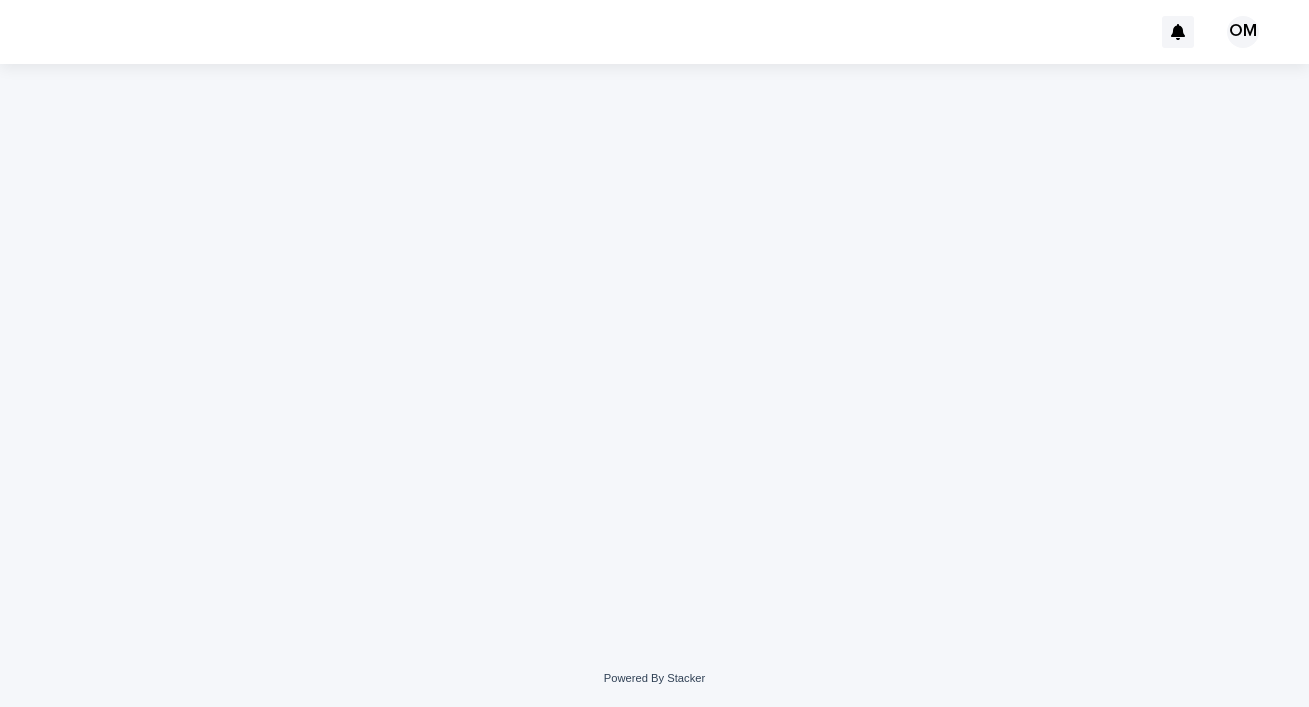 scroll, scrollTop: 0, scrollLeft: 0, axis: both 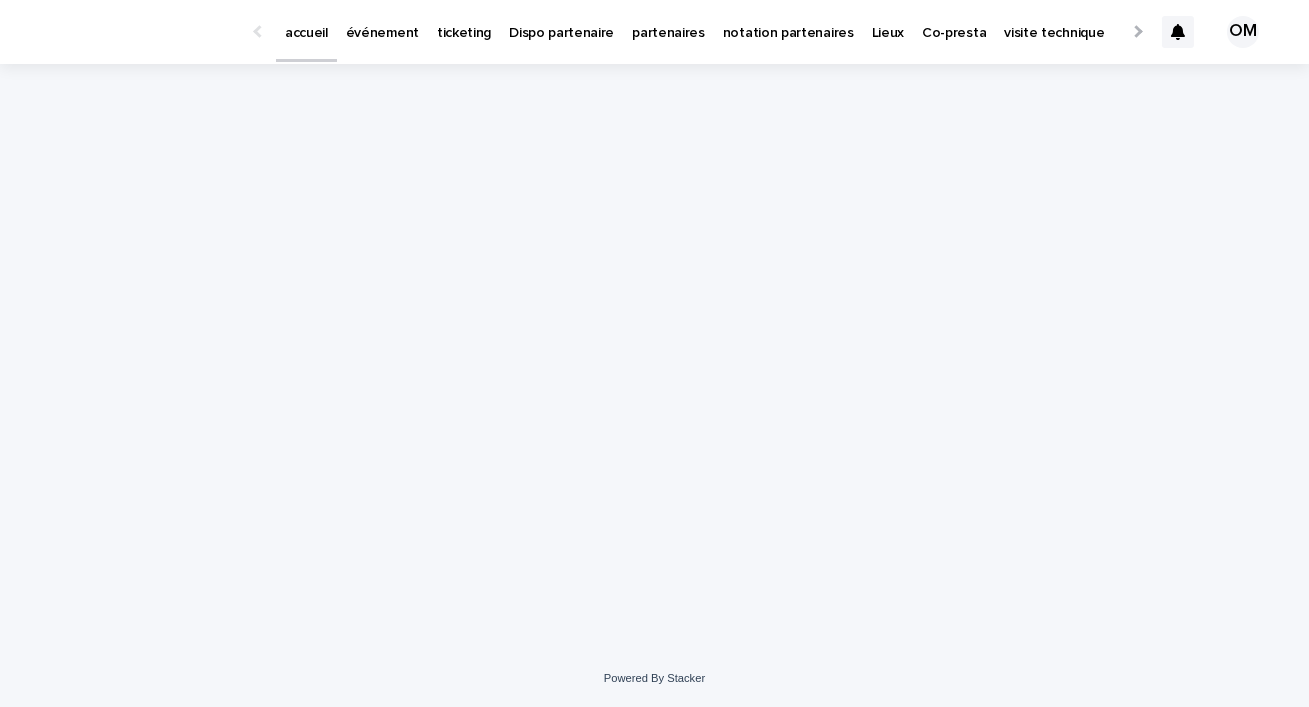 click on "événement" at bounding box center [382, 21] 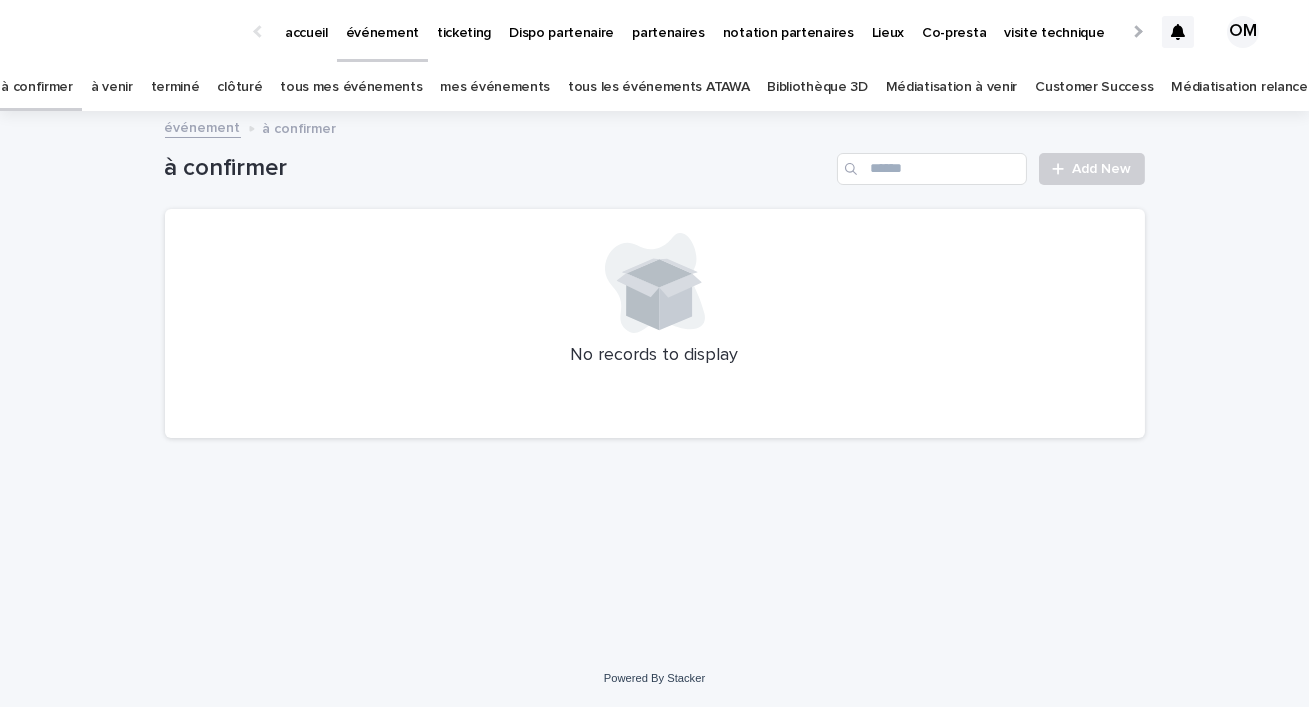 click on "tous les événements ATAWA" at bounding box center [658, 87] 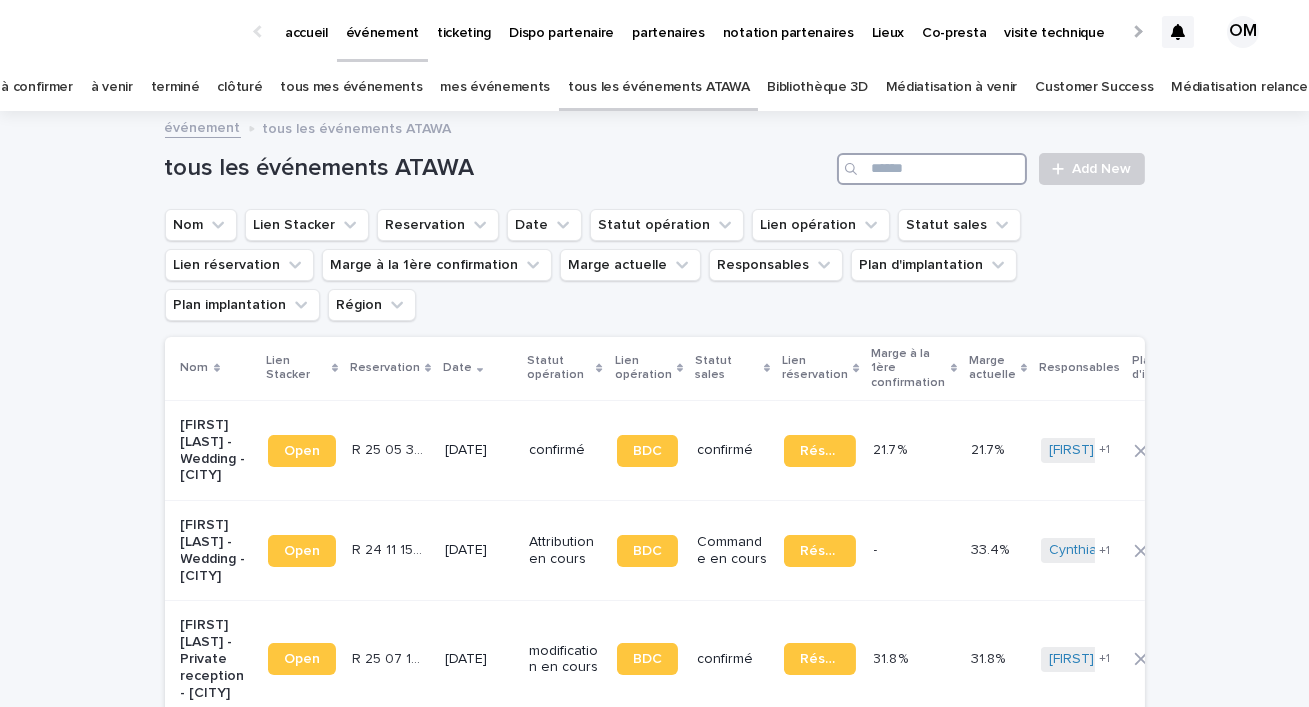 click at bounding box center [932, 169] 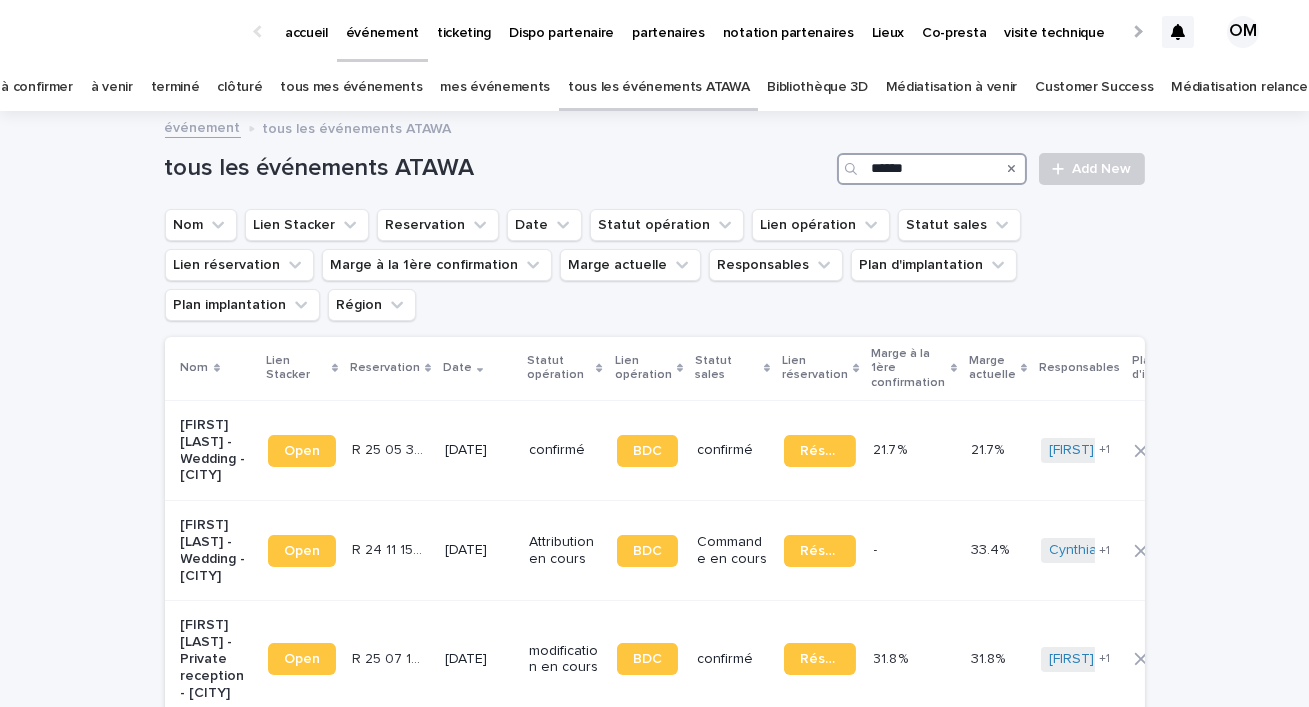 type on "******" 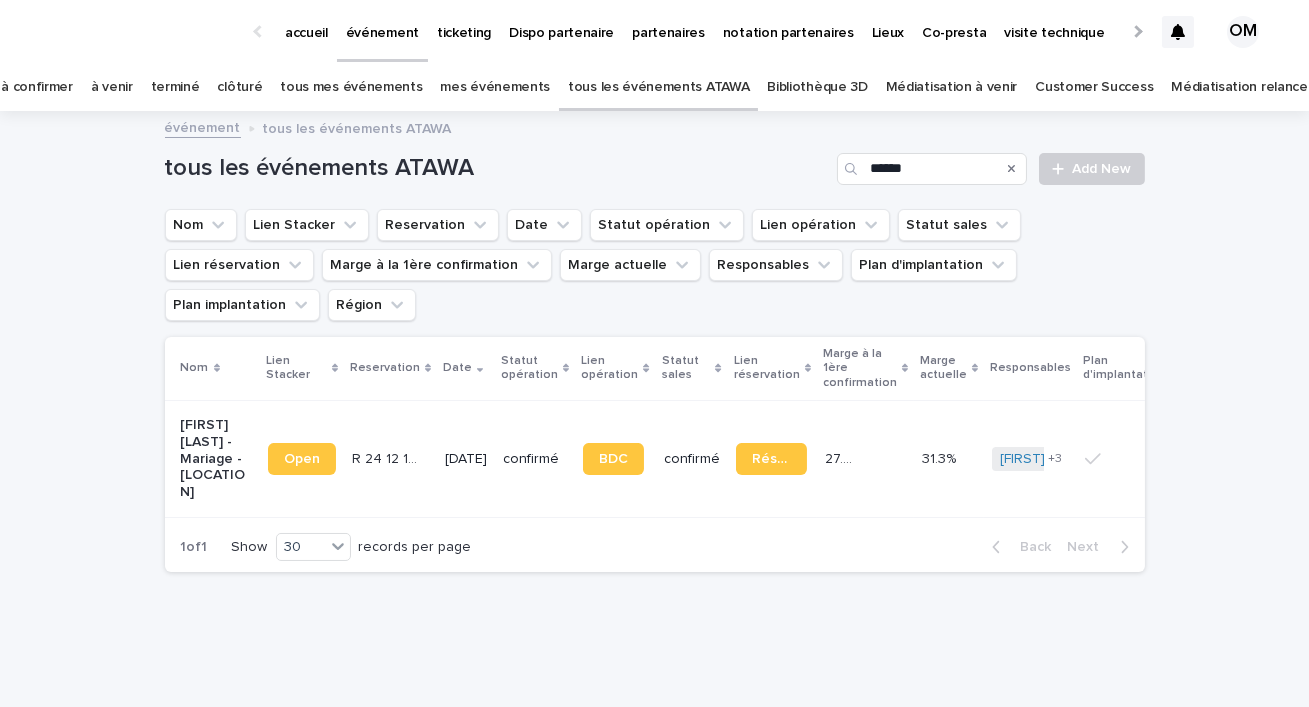 click on "[DATE]" at bounding box center (466, 458) 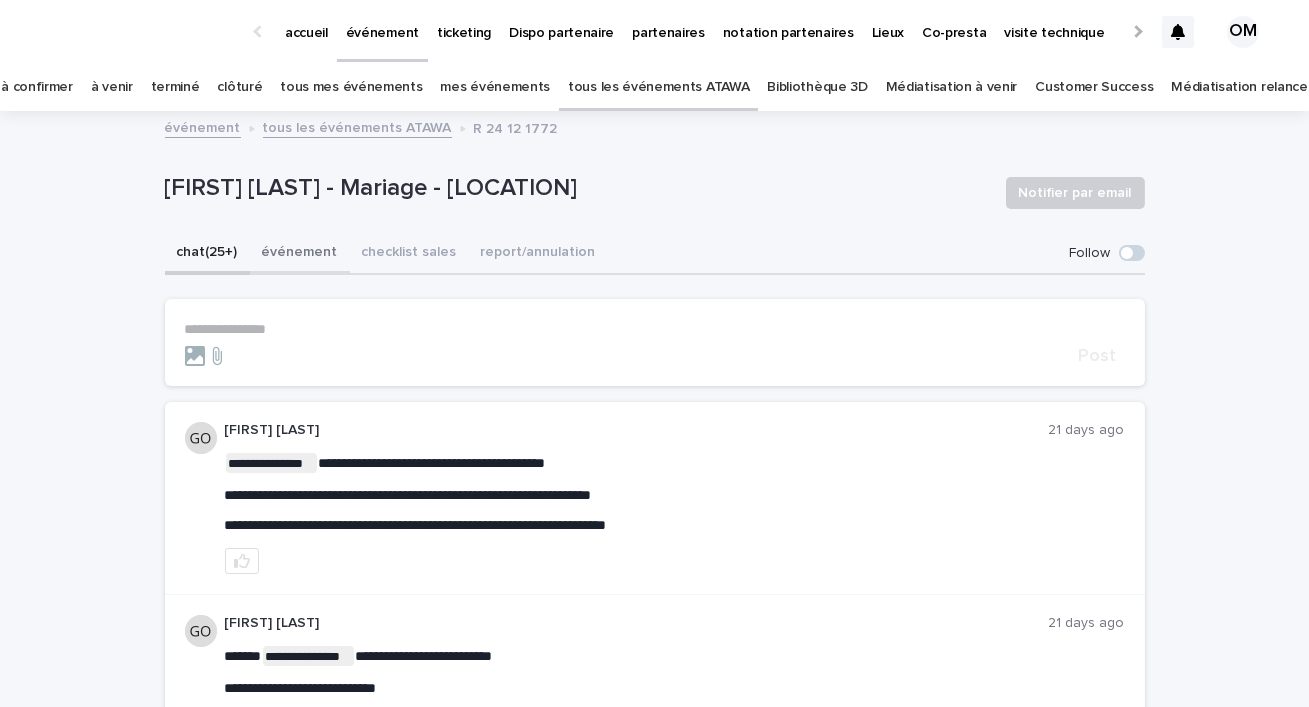 drag, startPoint x: 263, startPoint y: 243, endPoint x: 354, endPoint y: 270, distance: 94.92102 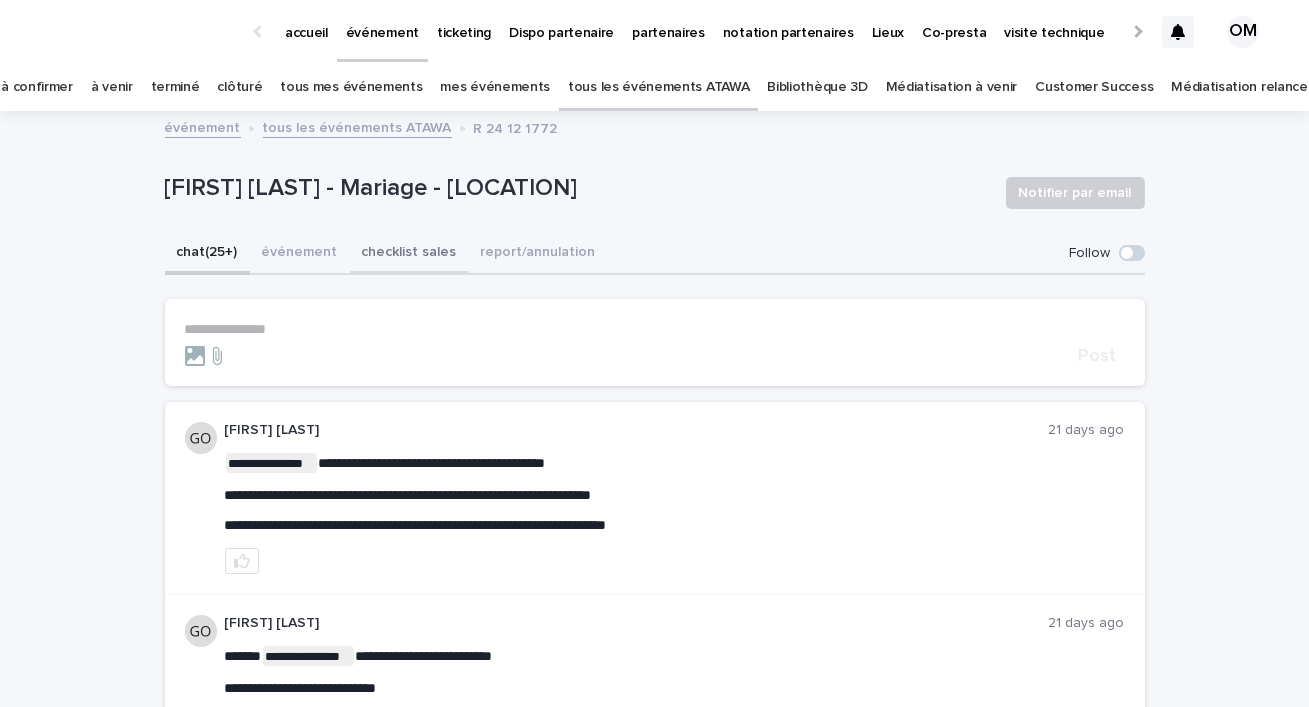 click on "événement" at bounding box center [300, 254] 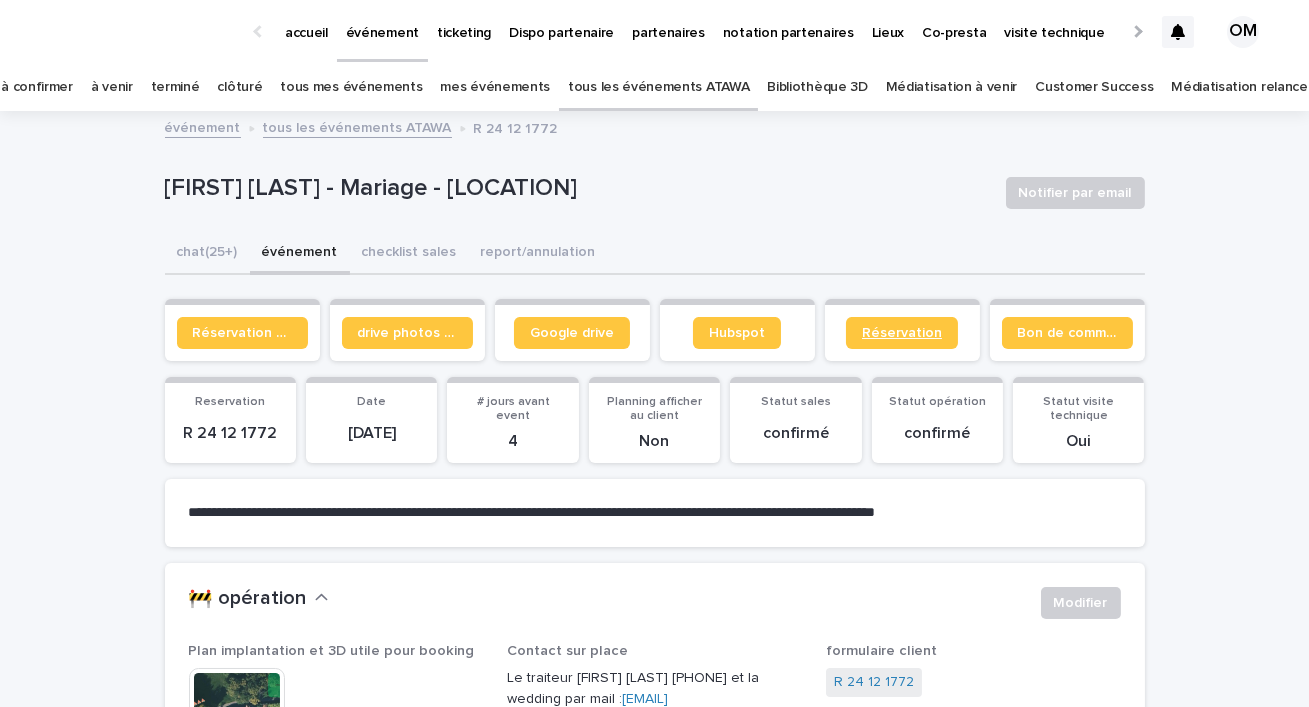 click on "Réservation" at bounding box center (902, 333) 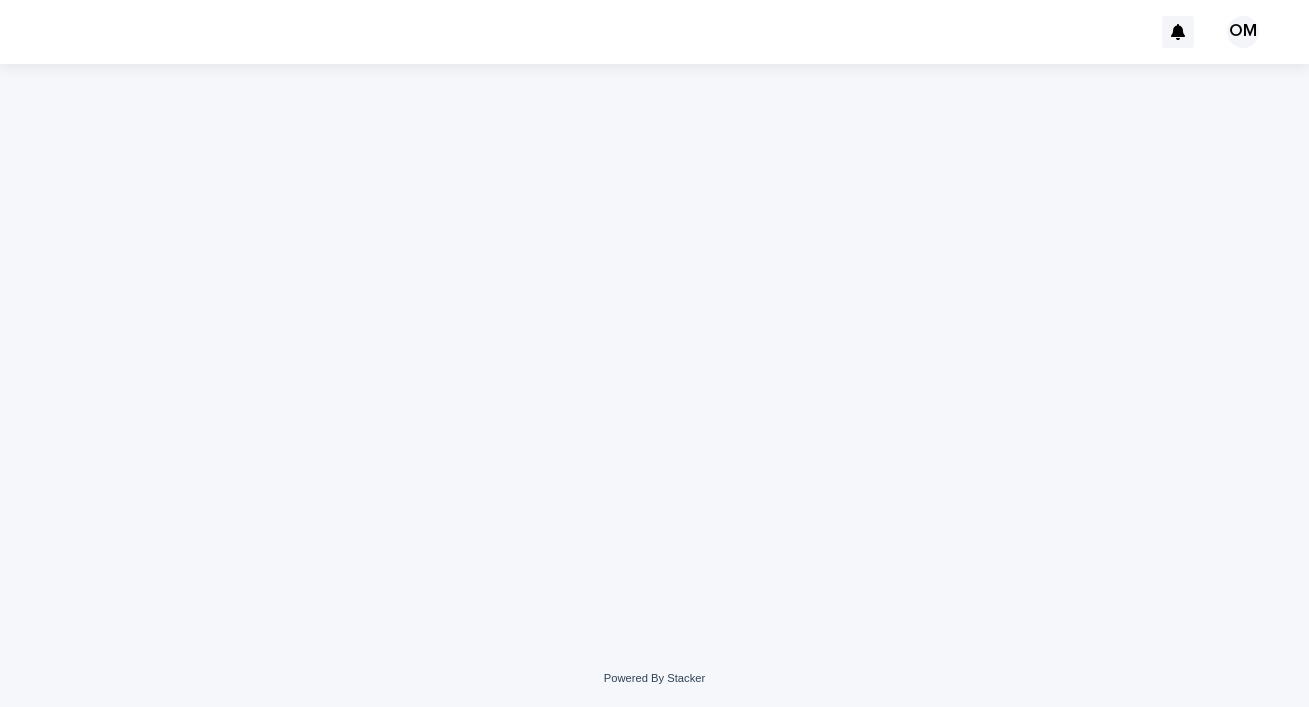 scroll, scrollTop: 0, scrollLeft: 0, axis: both 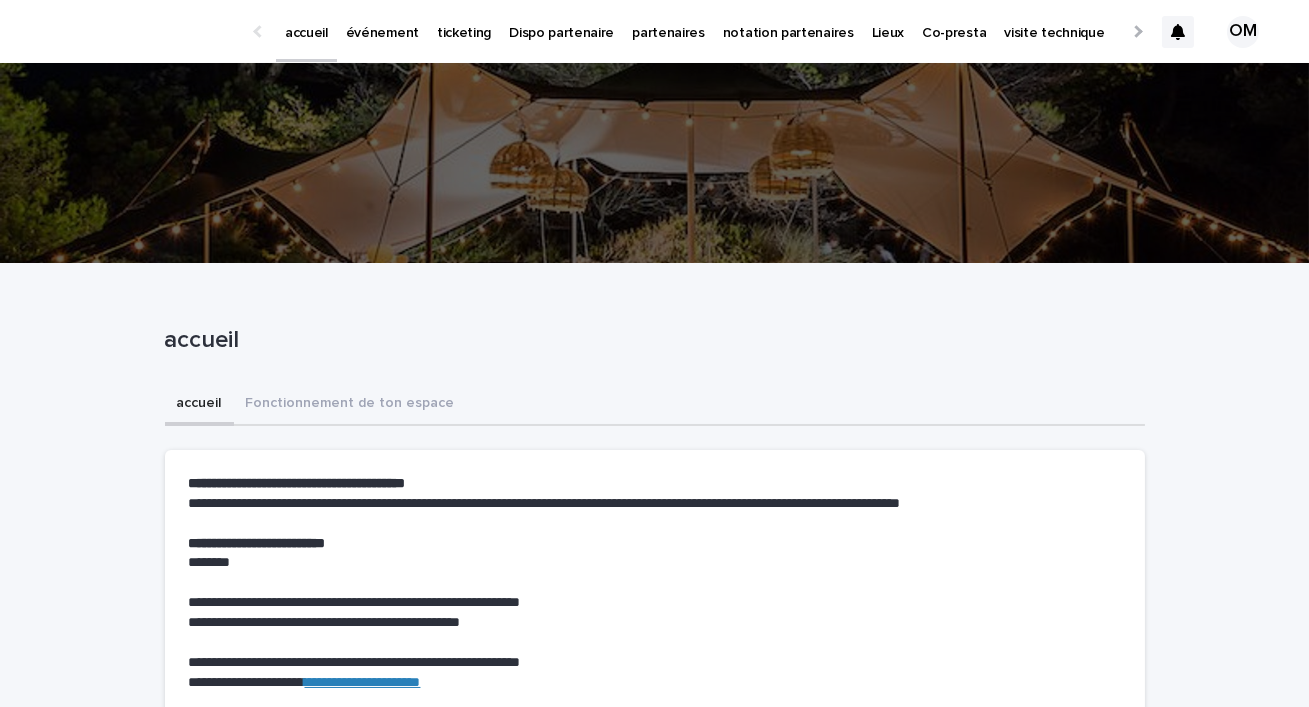 click on "événement" at bounding box center [382, 21] 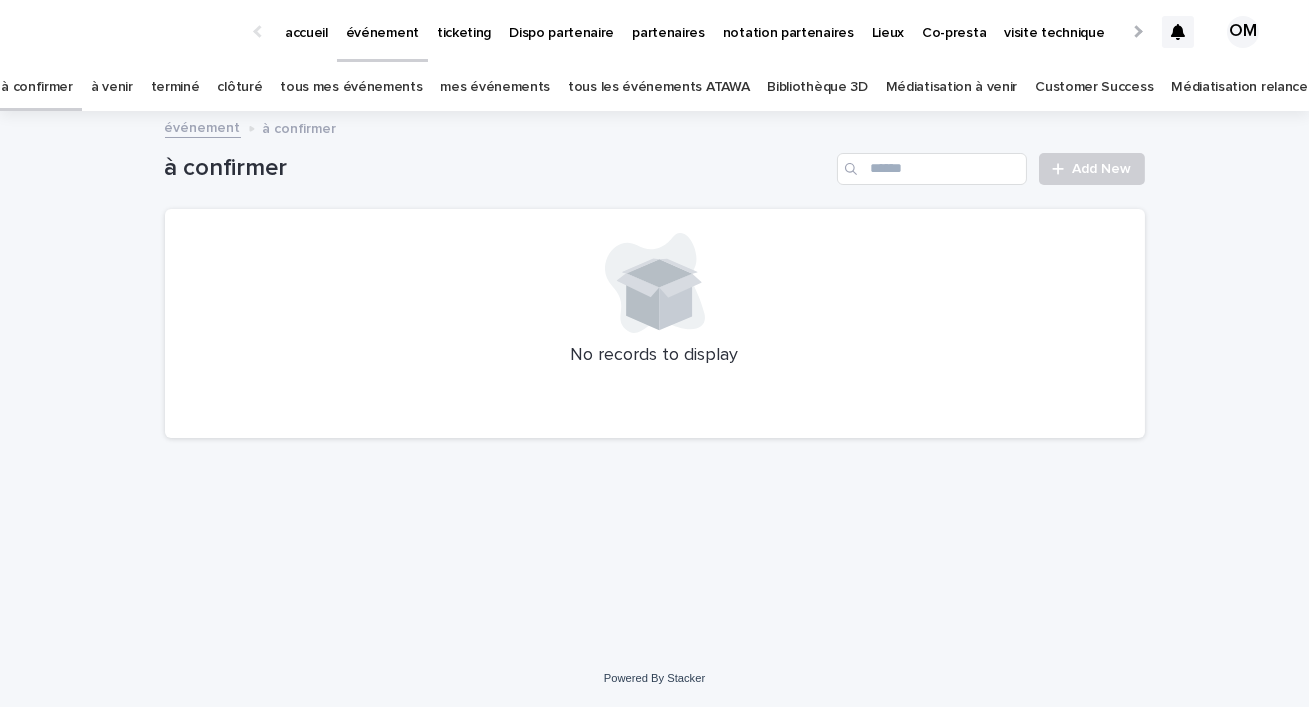 click on "Bibliothèque 3D" at bounding box center (817, 87) 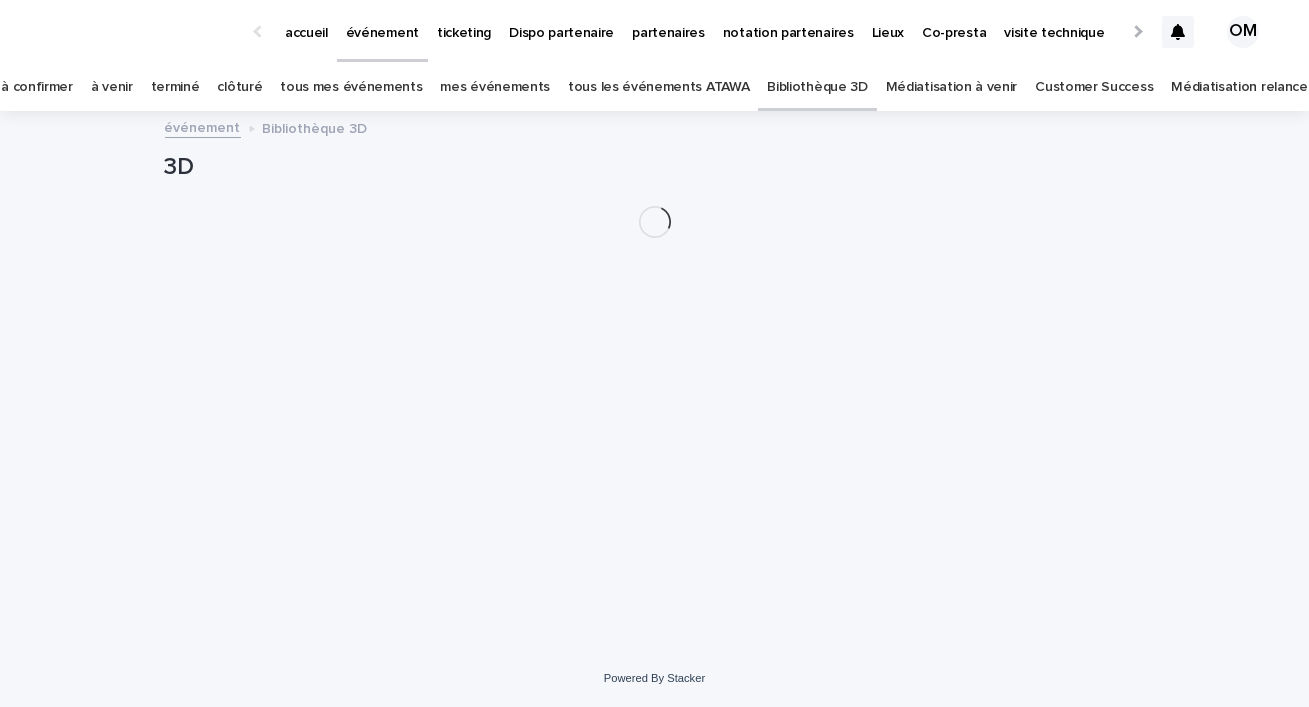click on "tous mes événements" at bounding box center [351, 87] 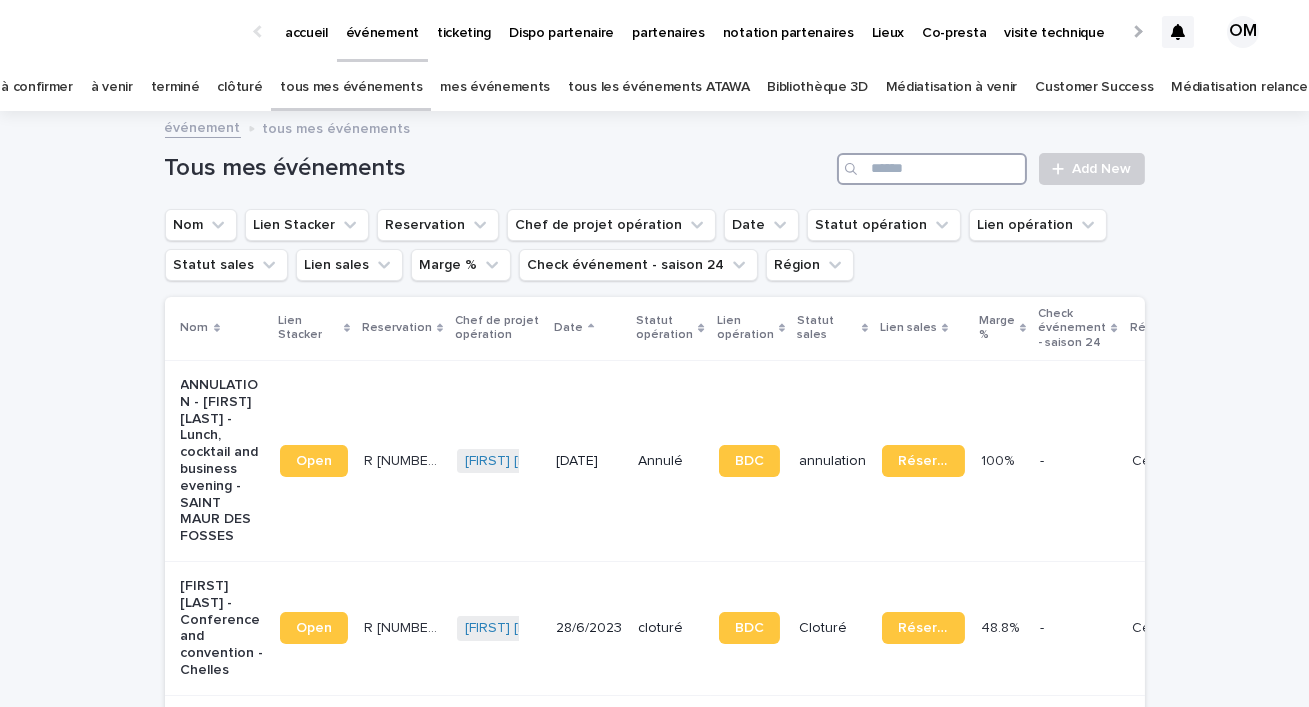 click at bounding box center [932, 169] 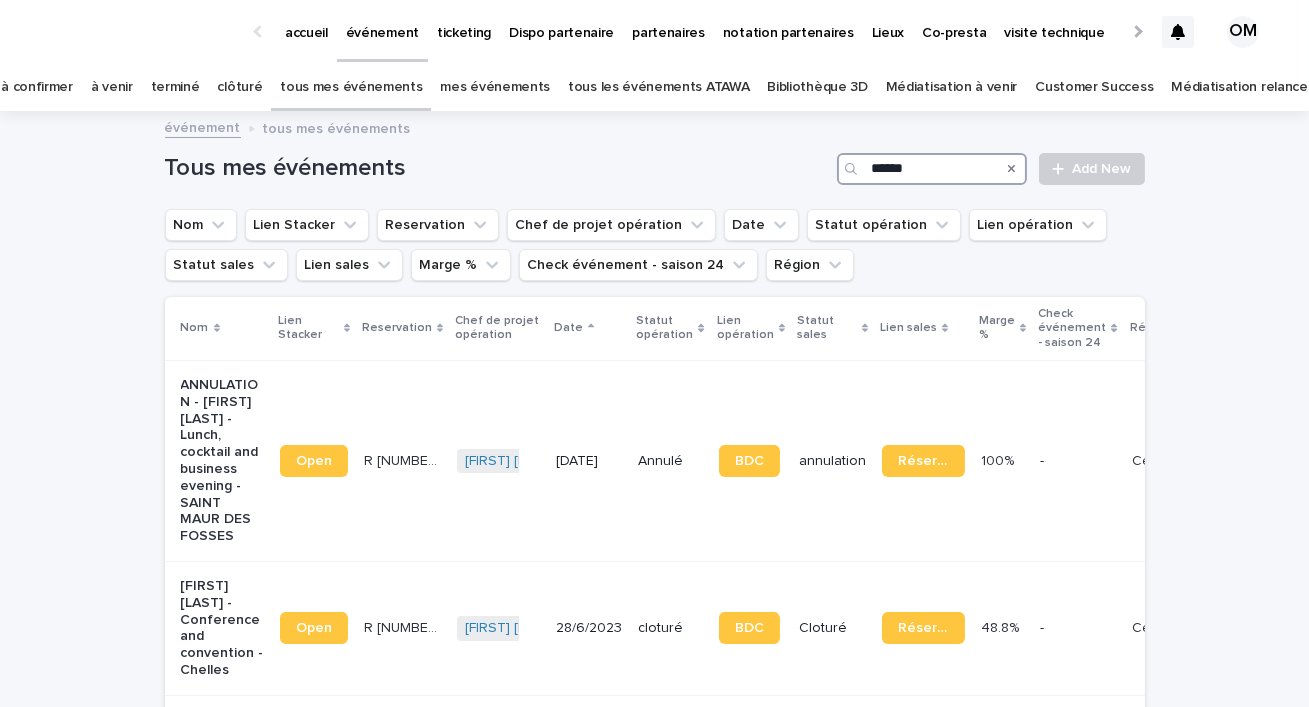 type on "******" 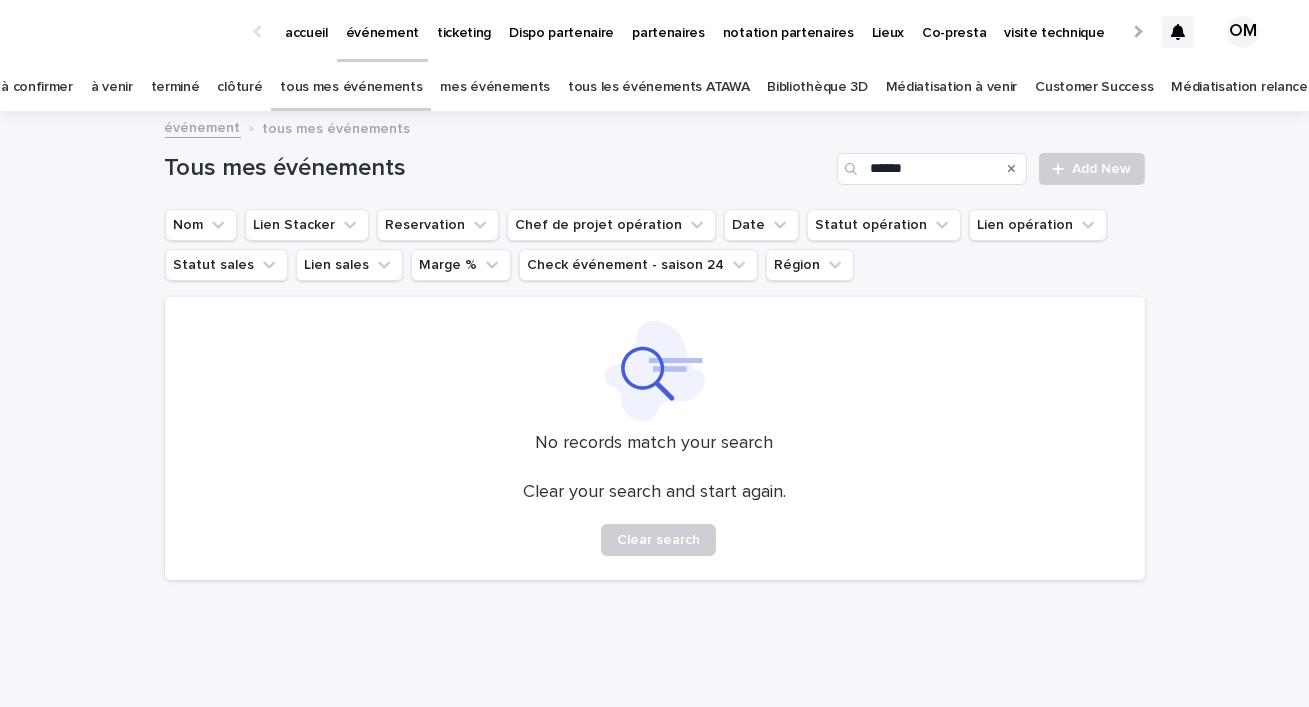 click on "tous les événements ATAWA" at bounding box center (658, 87) 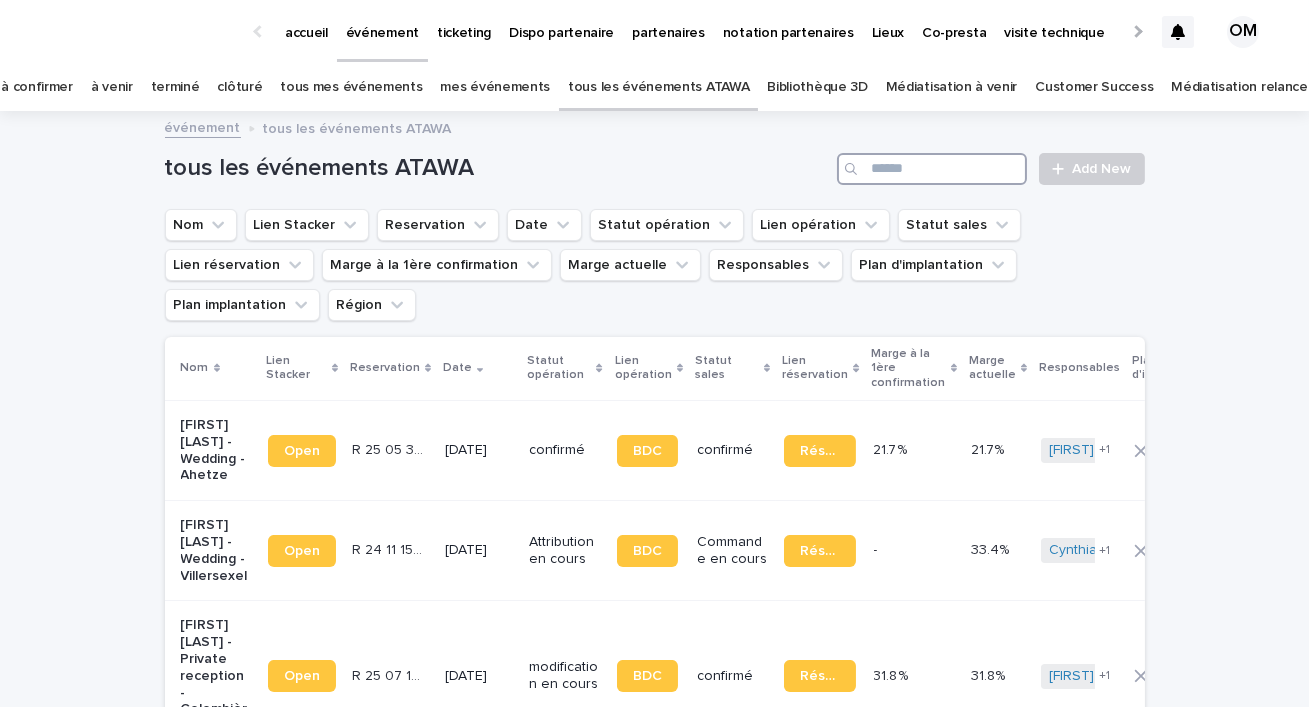 click at bounding box center [932, 169] 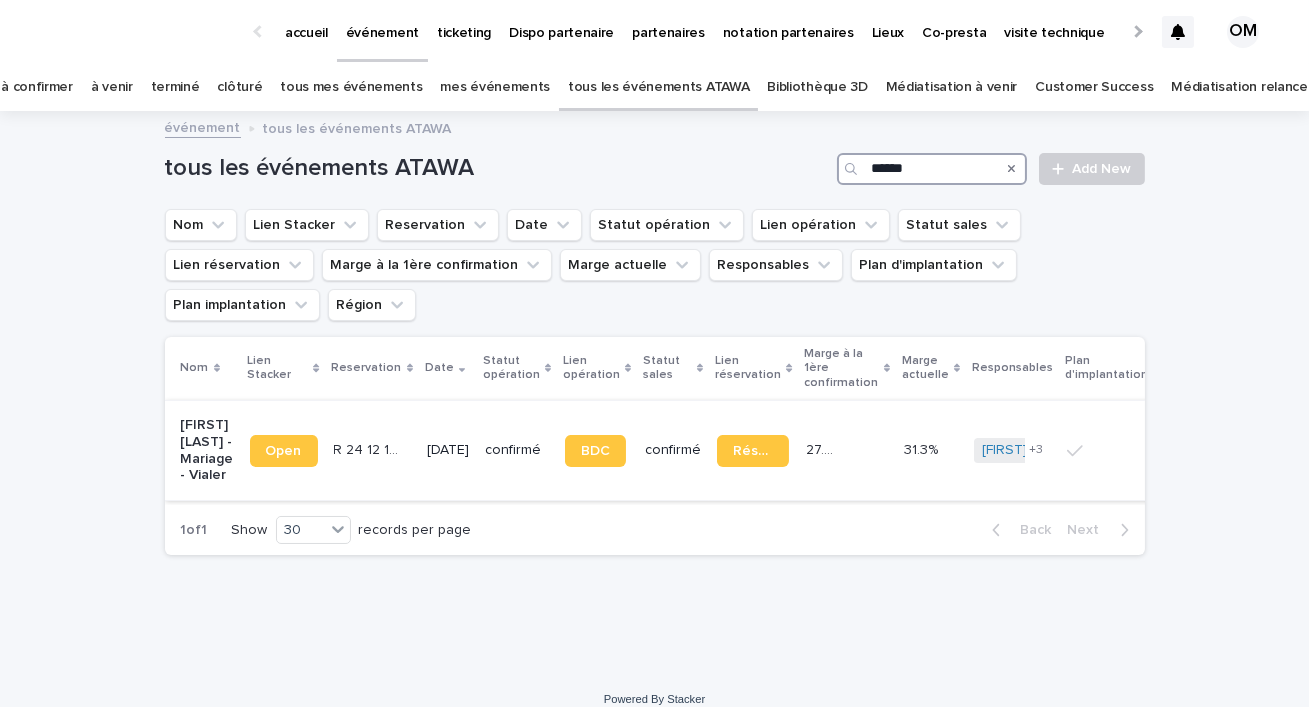 type on "******" 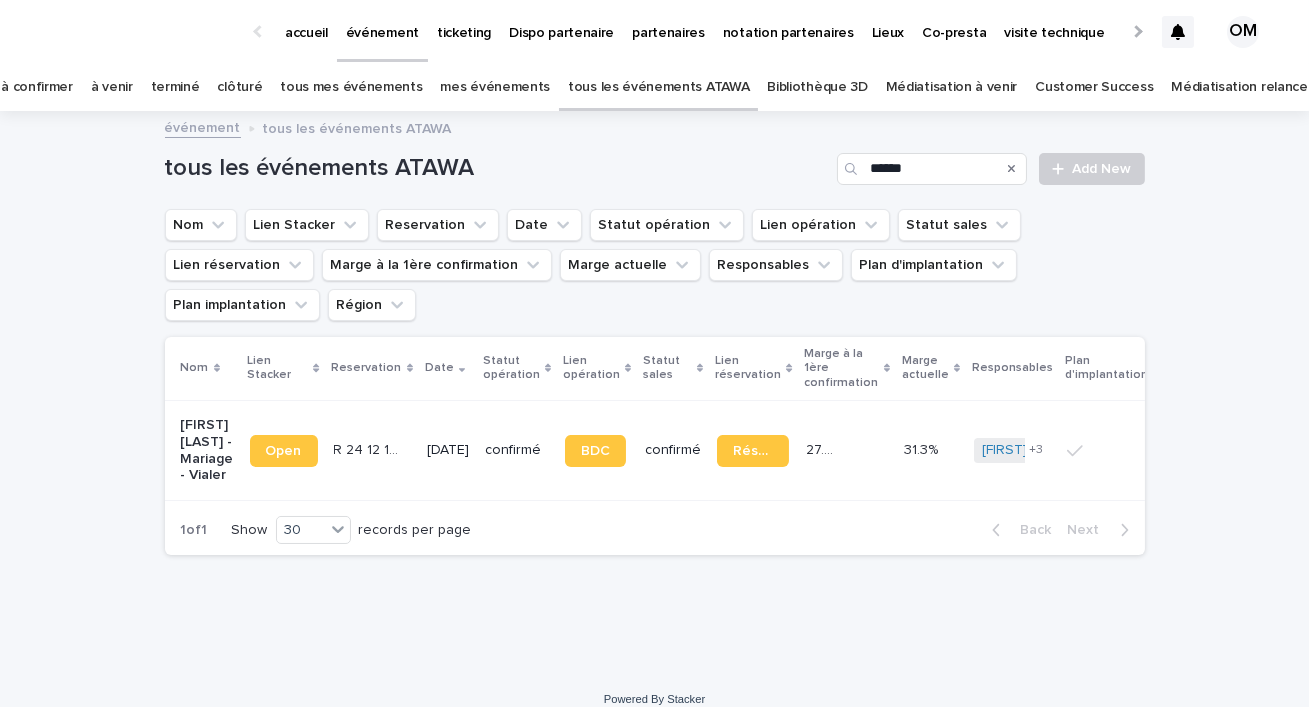 click on "[DATE]" at bounding box center [448, 450] 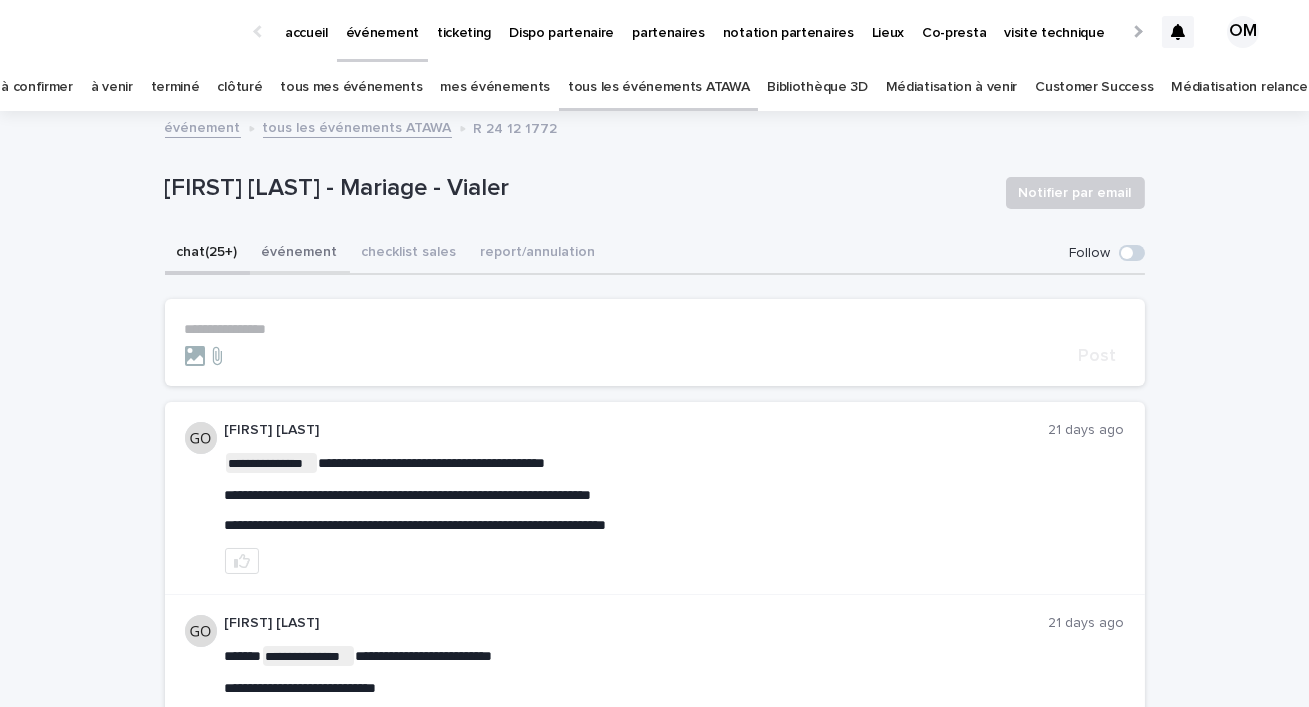 click on "événement" at bounding box center [300, 254] 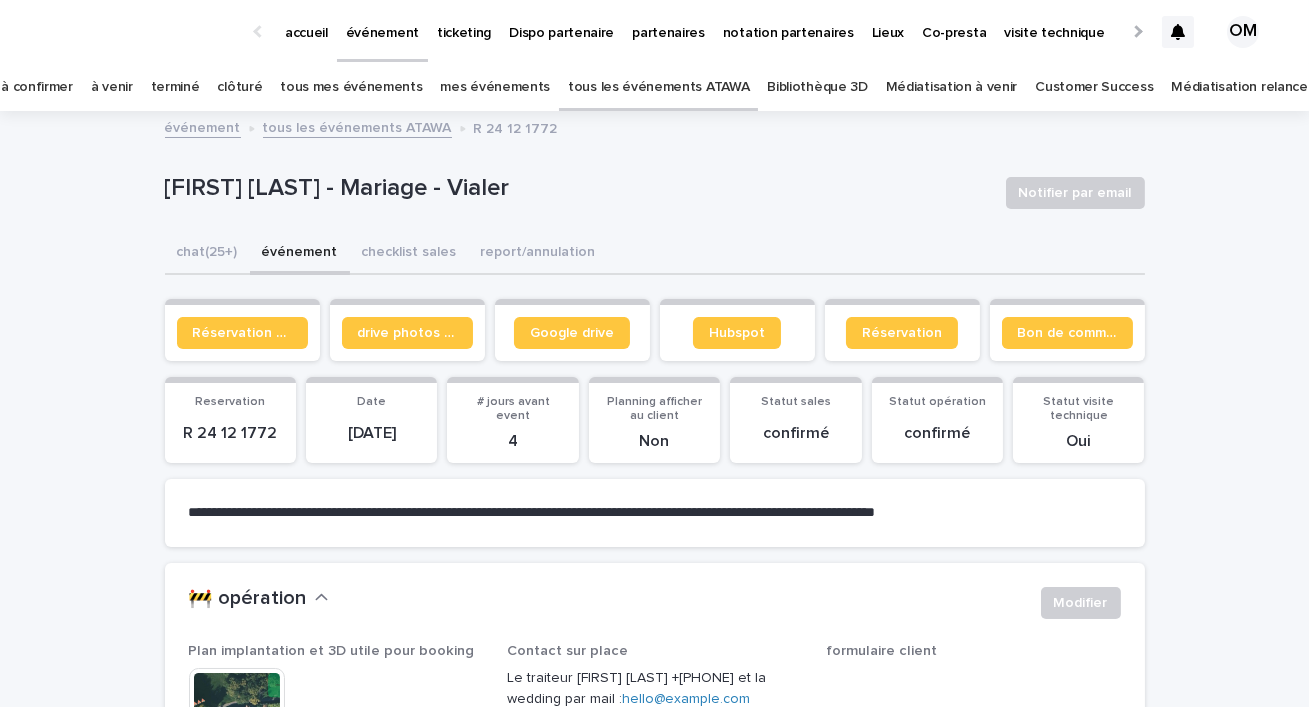 click on "Hubspot" at bounding box center (737, 333) 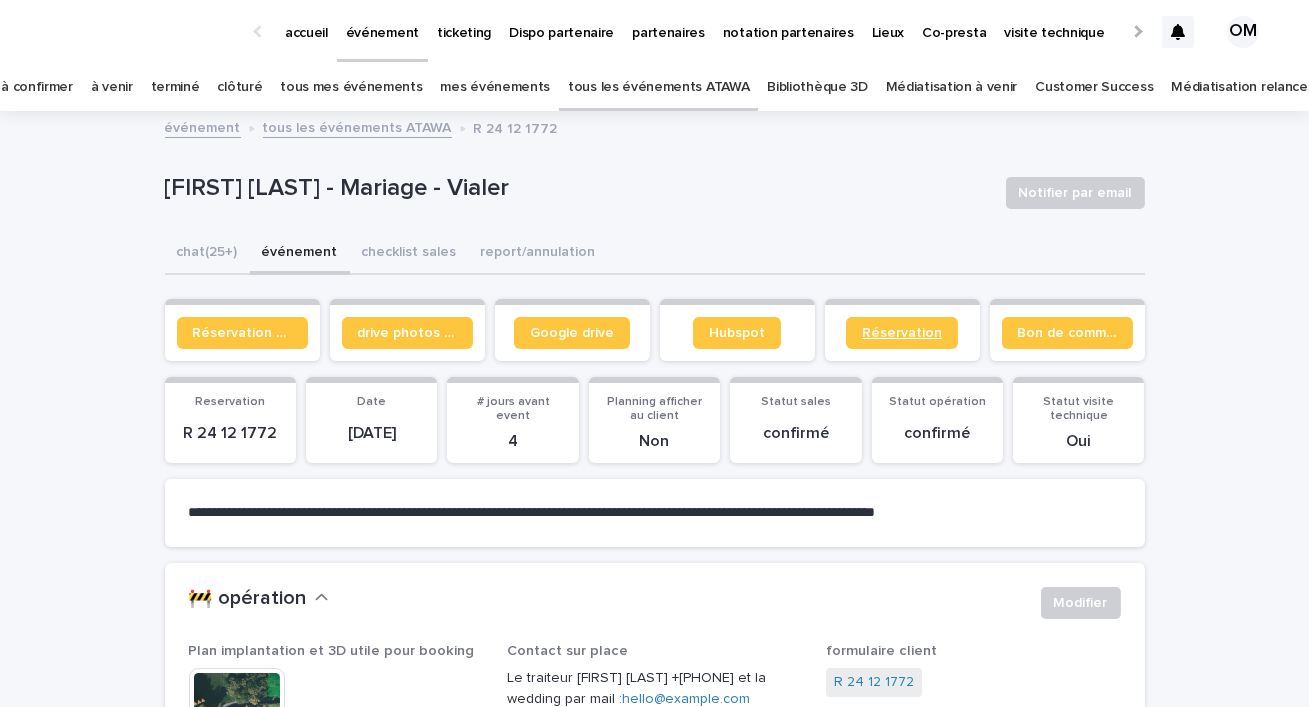 click on "Réservation" at bounding box center [902, 333] 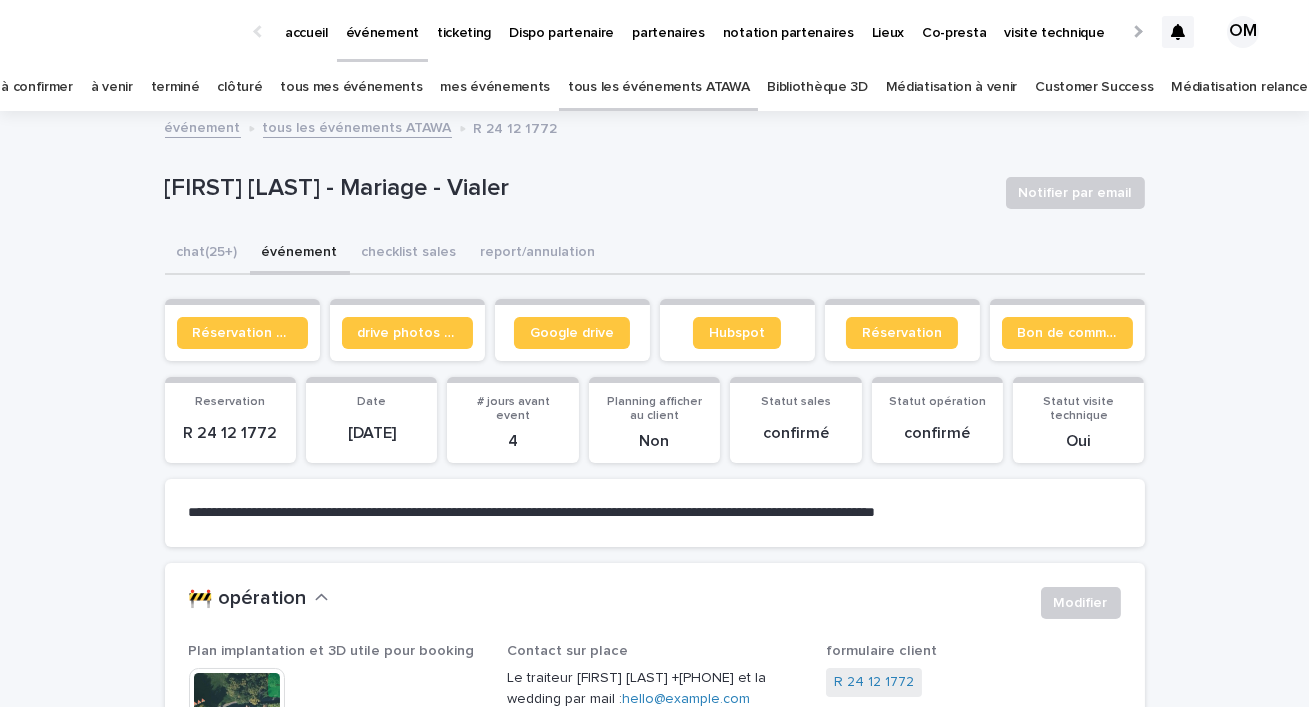 click on "accueil" at bounding box center (306, 21) 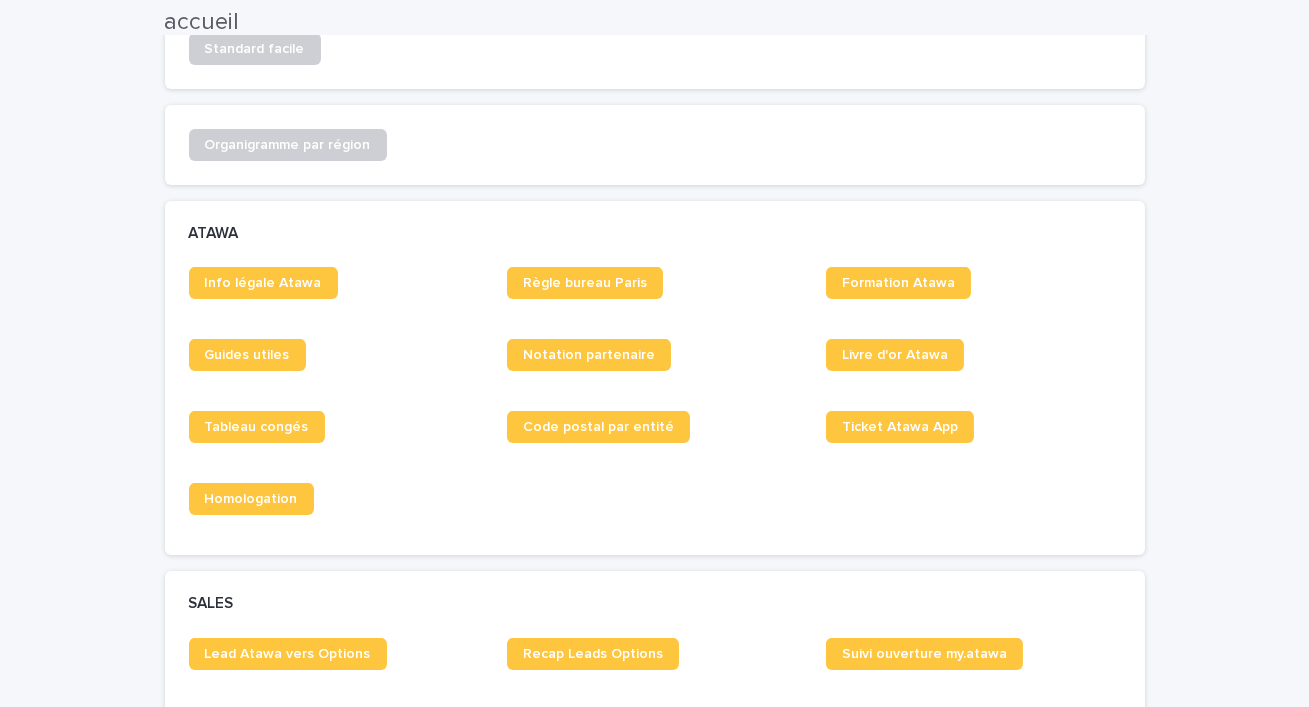 scroll, scrollTop: 1079, scrollLeft: 0, axis: vertical 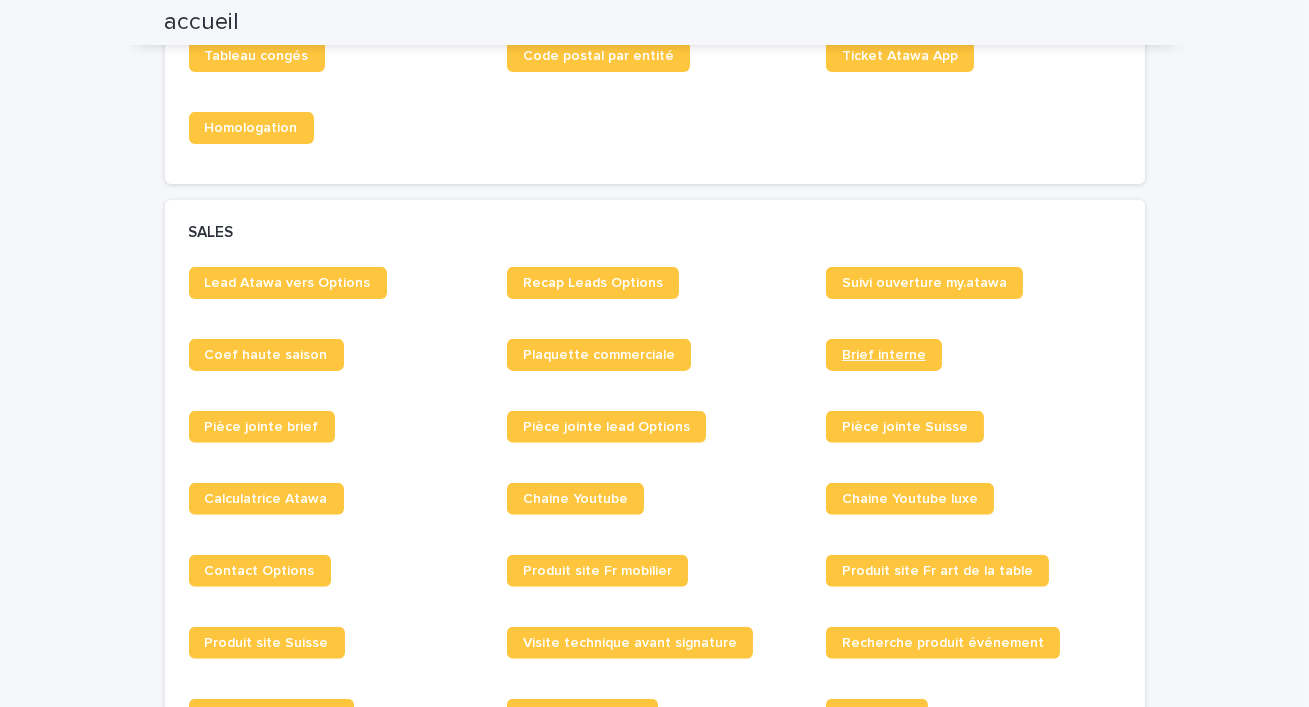 click on "Brief interne" at bounding box center [884, 355] 